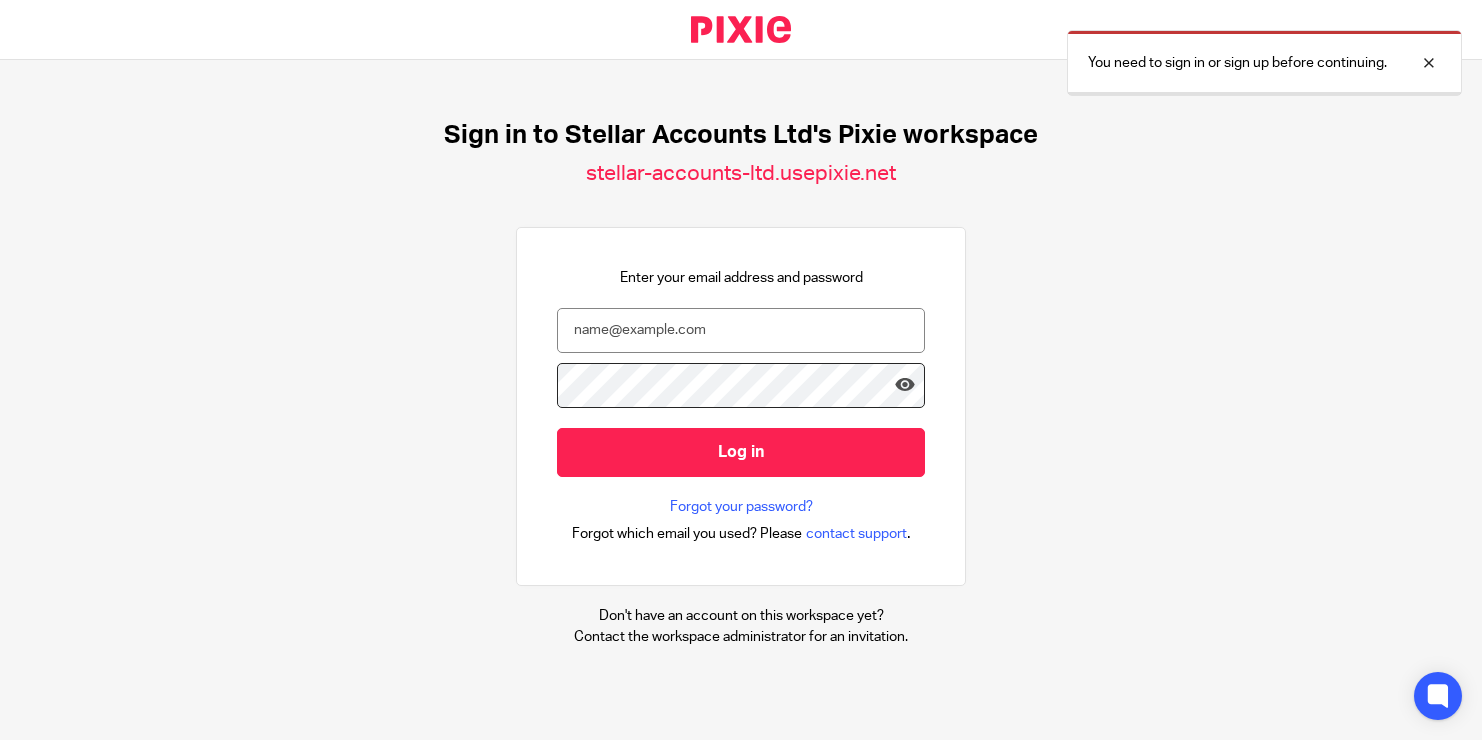 scroll, scrollTop: 0, scrollLeft: 0, axis: both 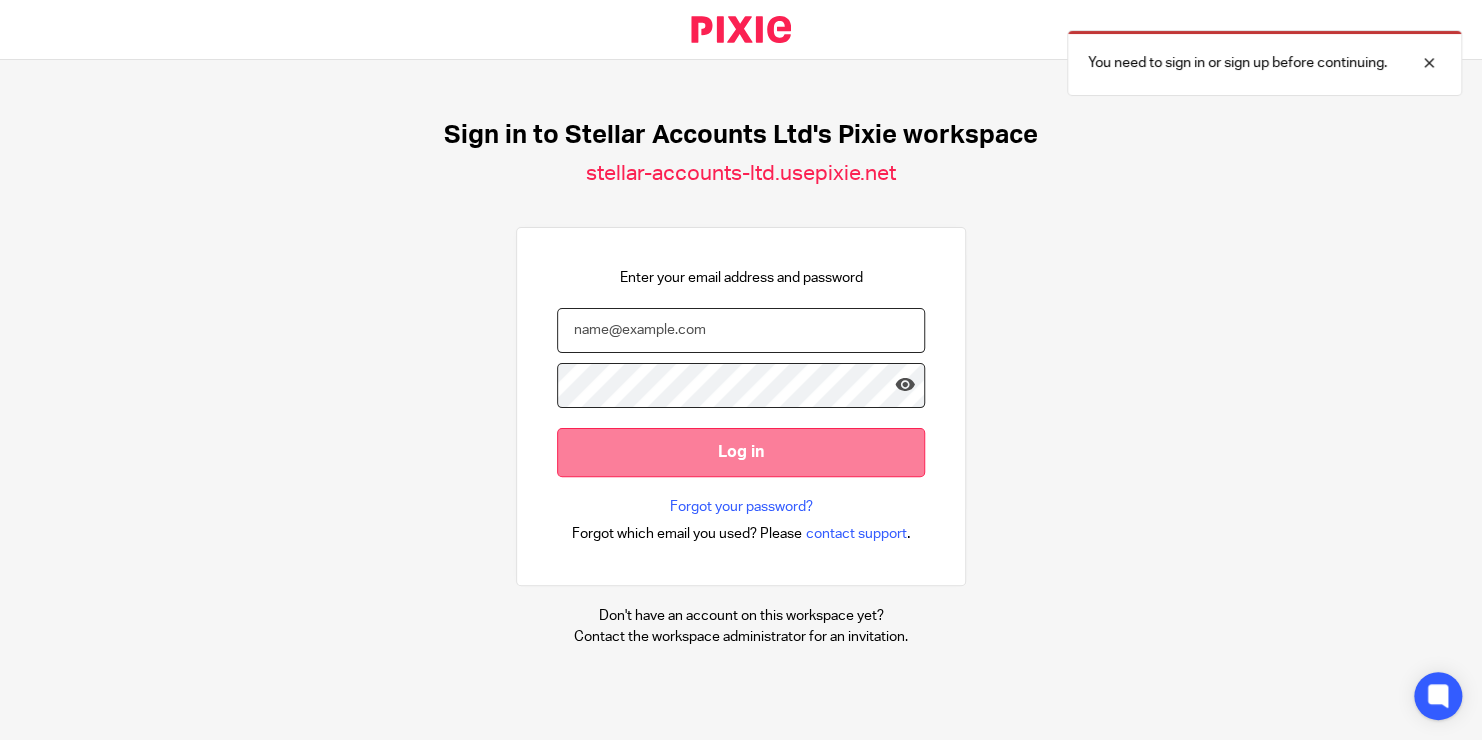 type on "shane.harrison@stellaraccounts.co.uk" 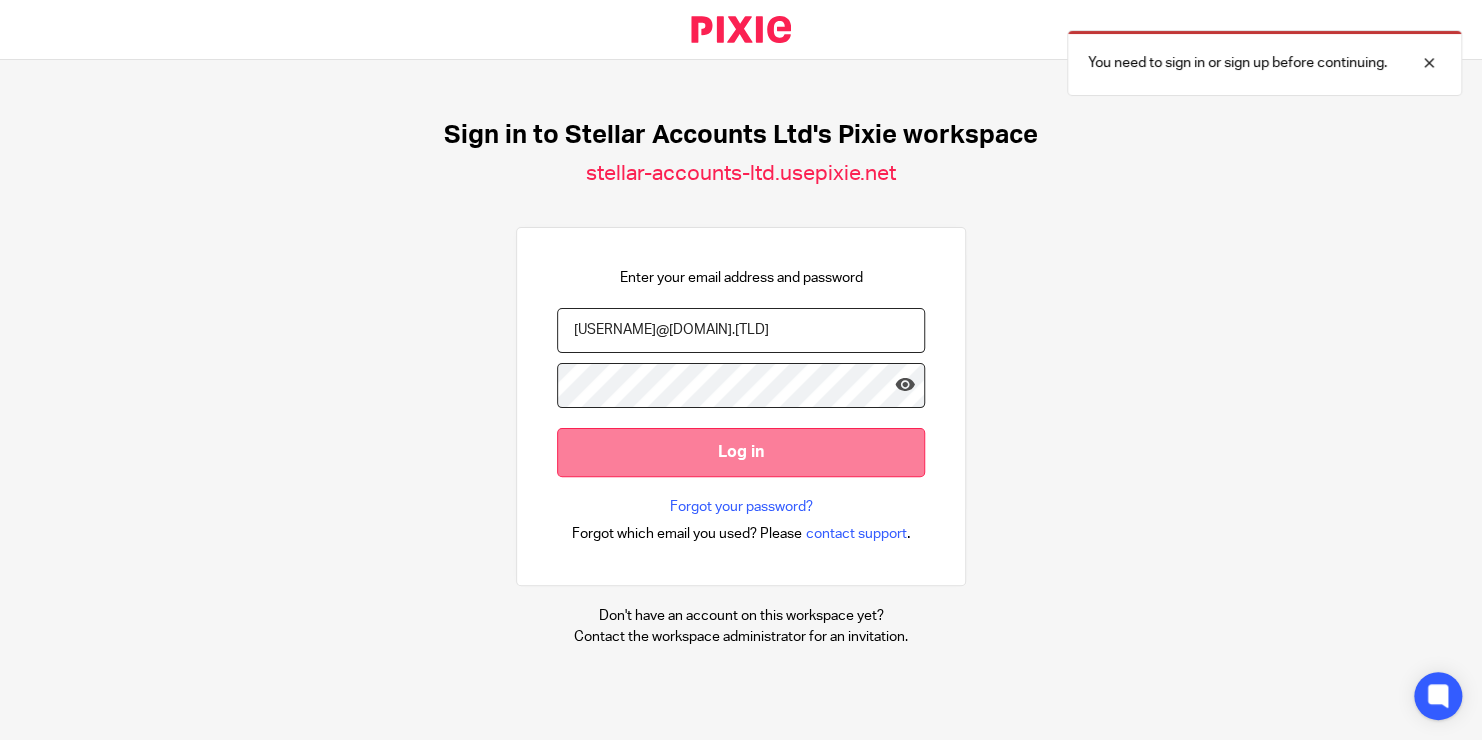 click on "Log in" at bounding box center (741, 452) 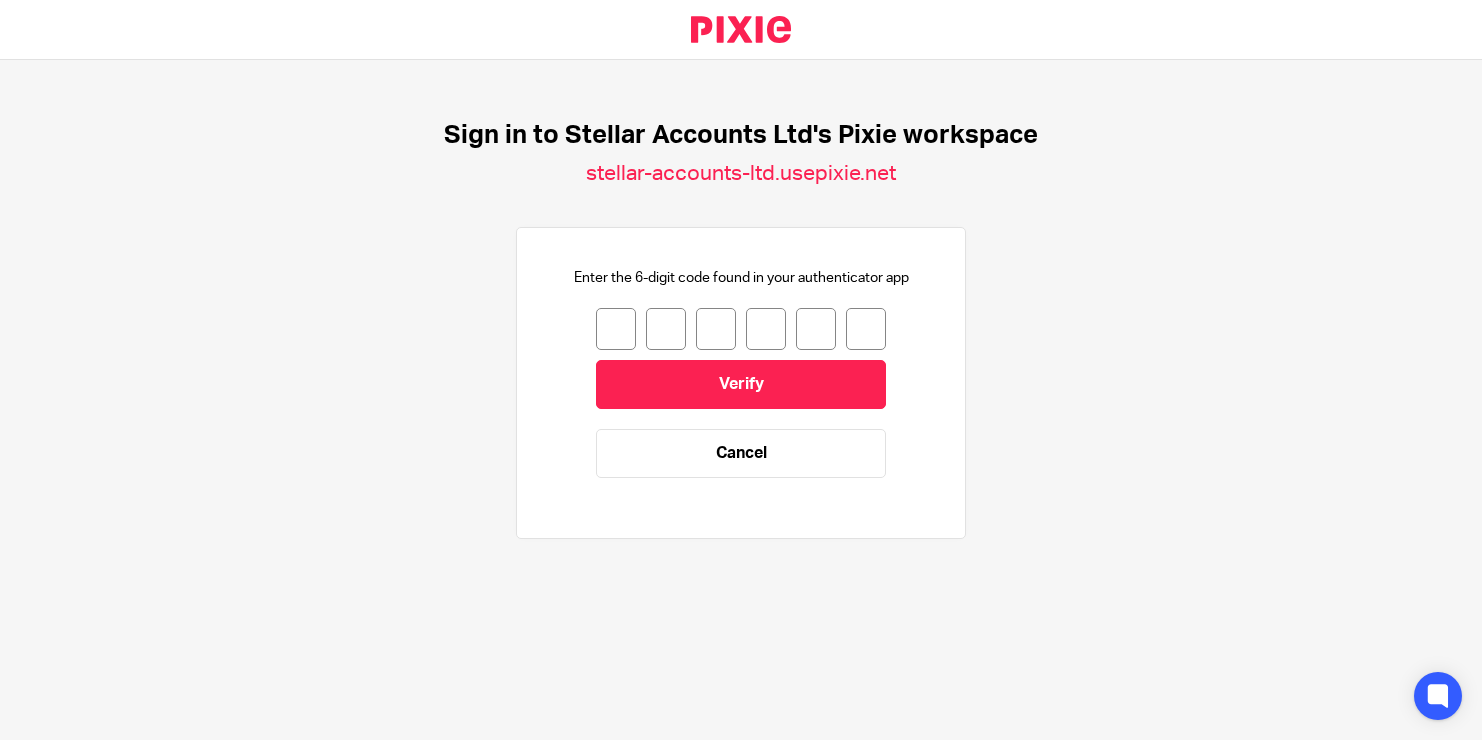 scroll, scrollTop: 0, scrollLeft: 0, axis: both 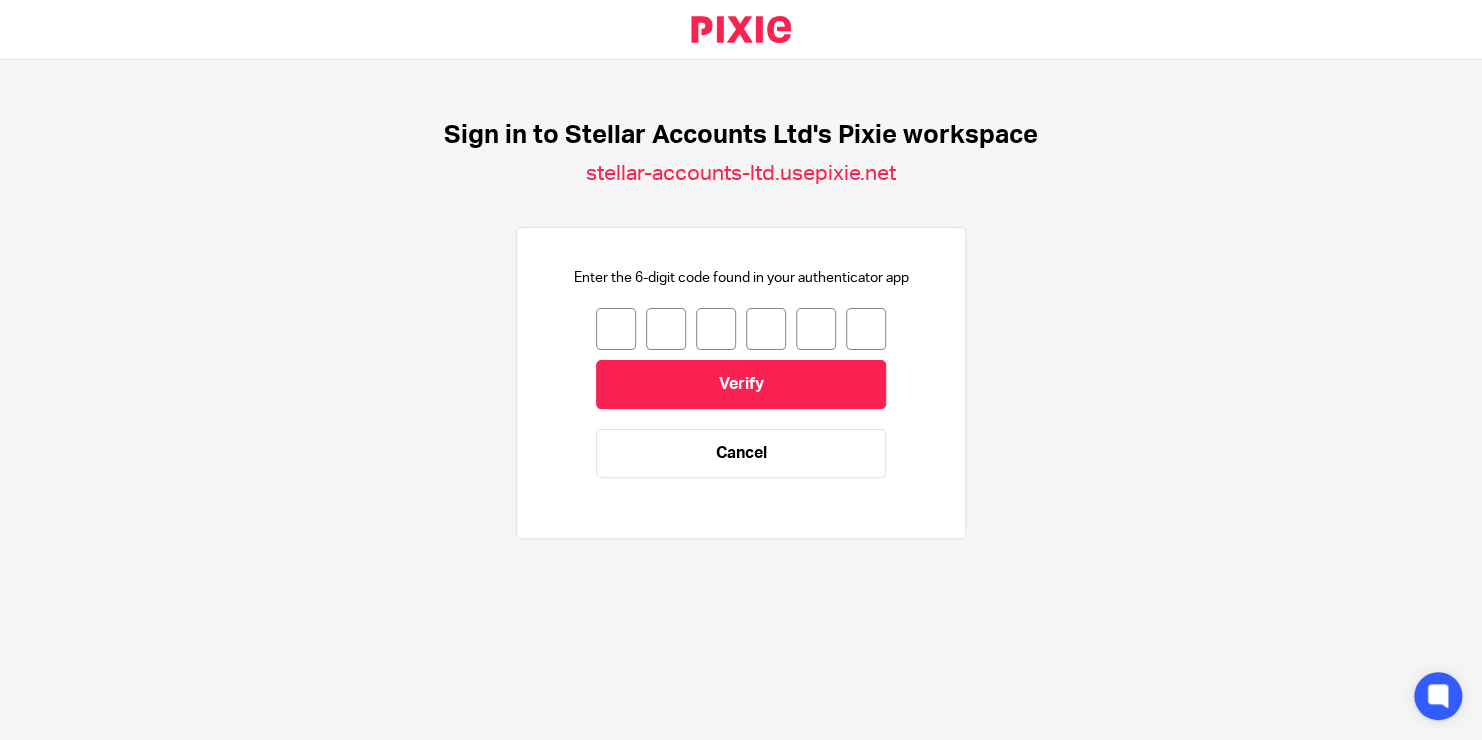click at bounding box center [616, 329] 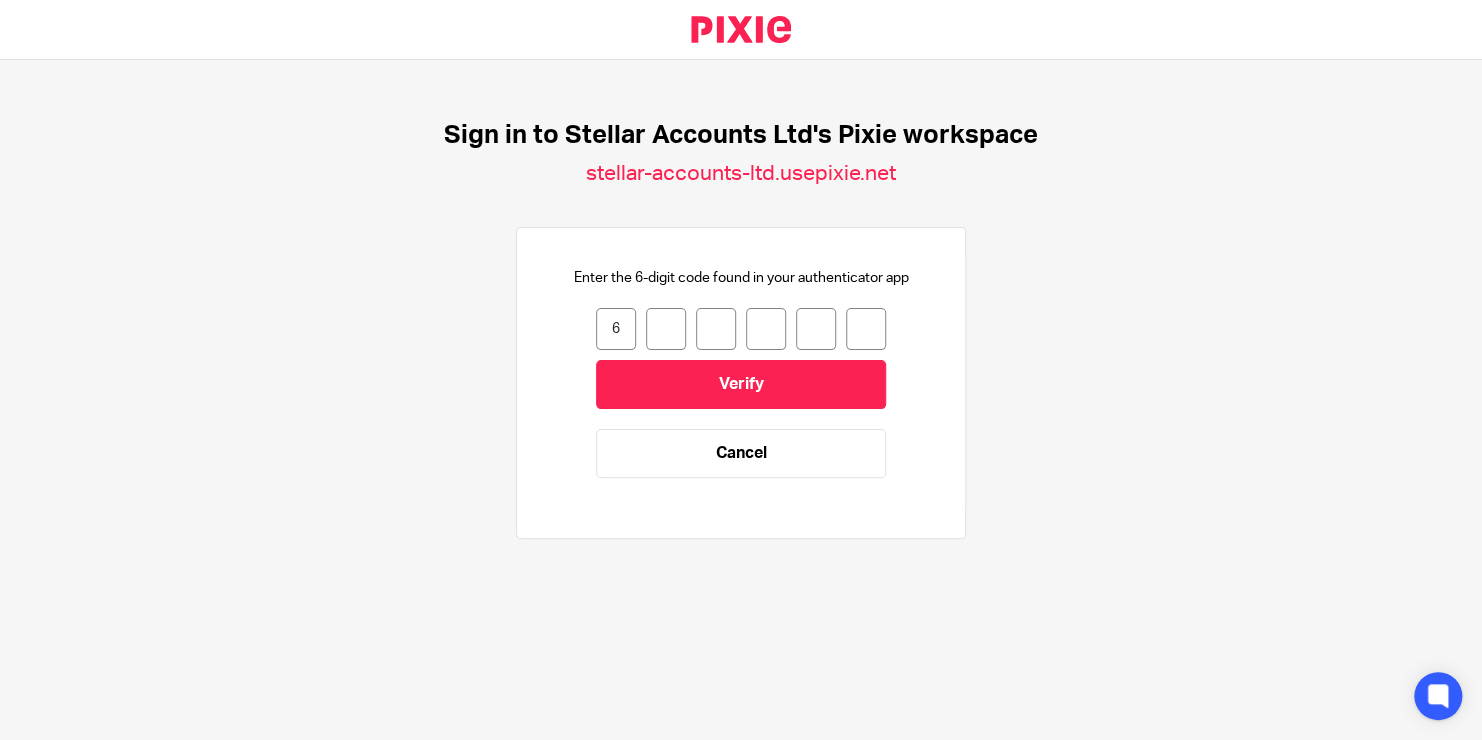type on "8" 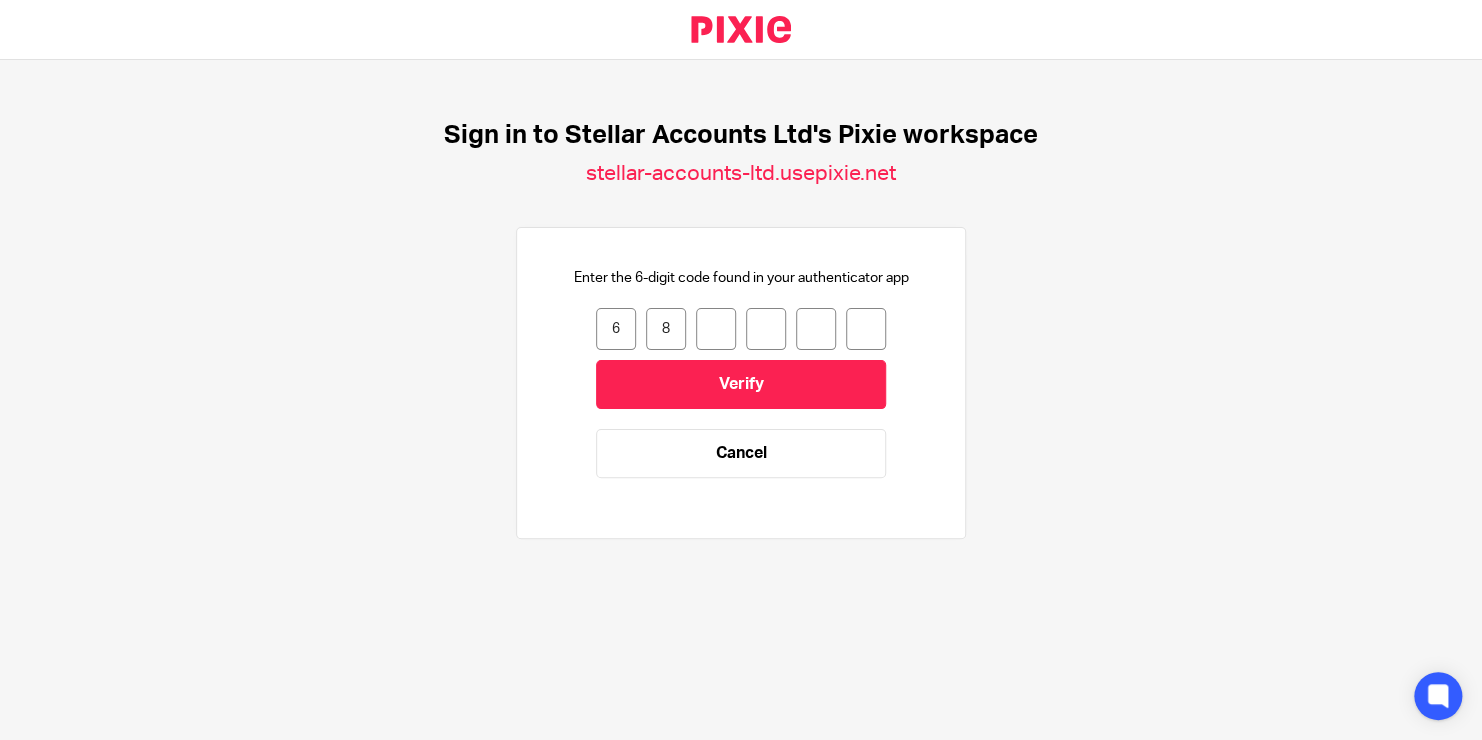 type on "9" 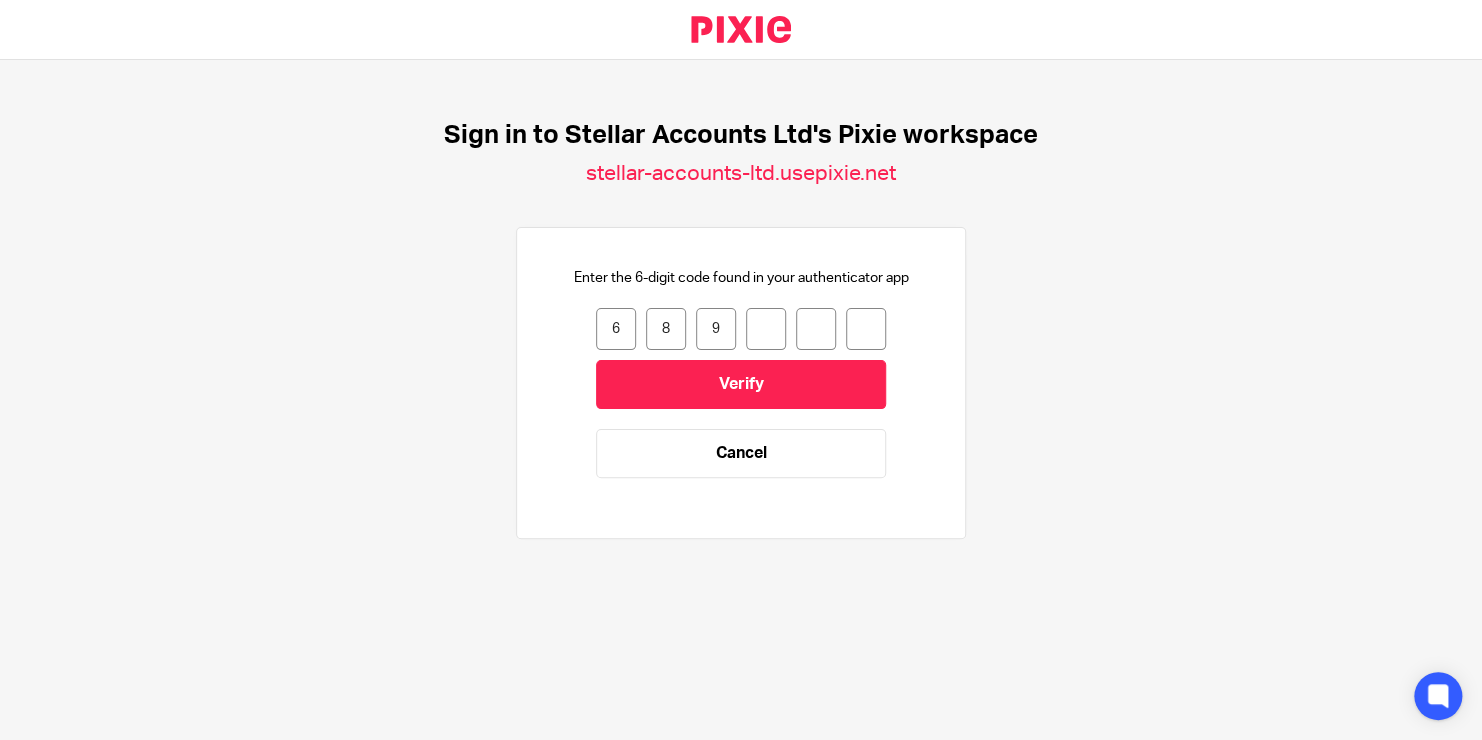 type on "6" 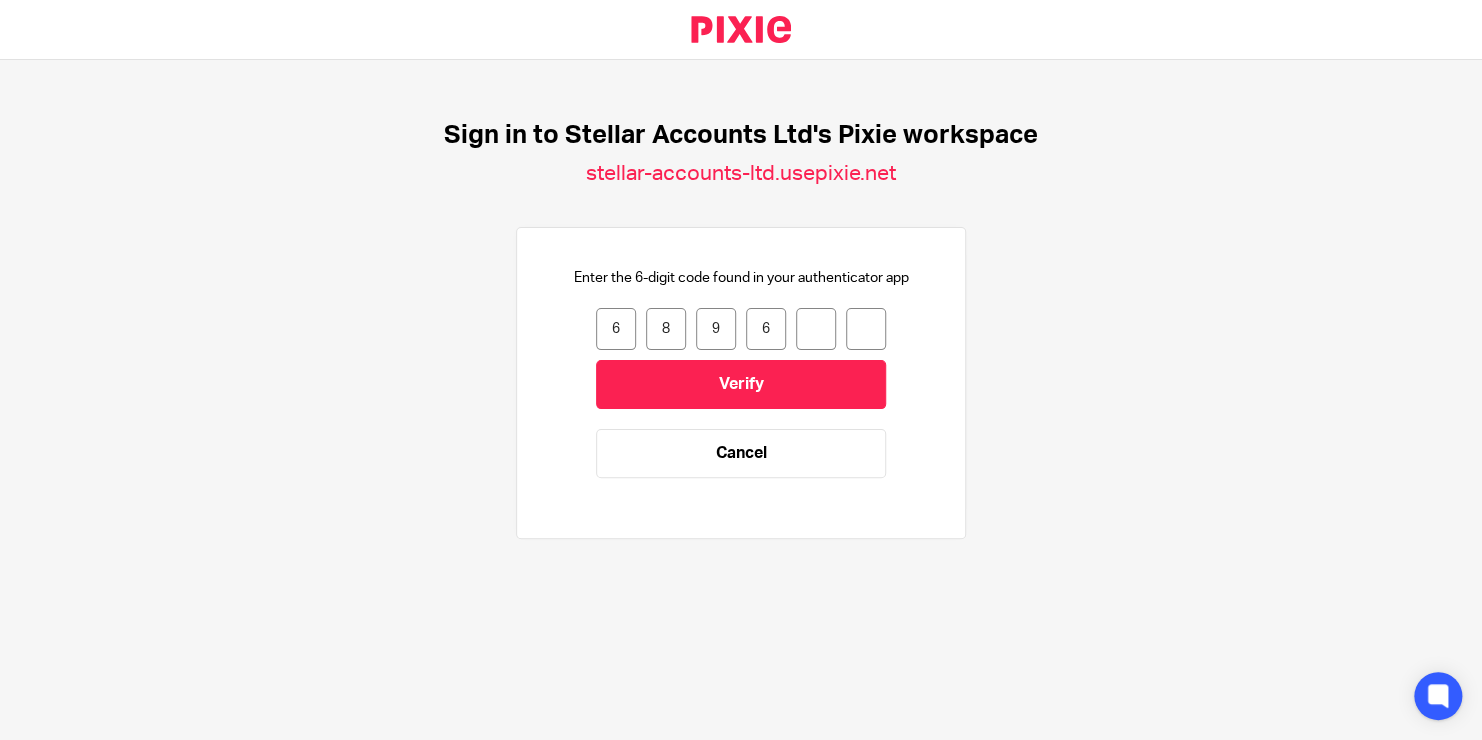 type on "7" 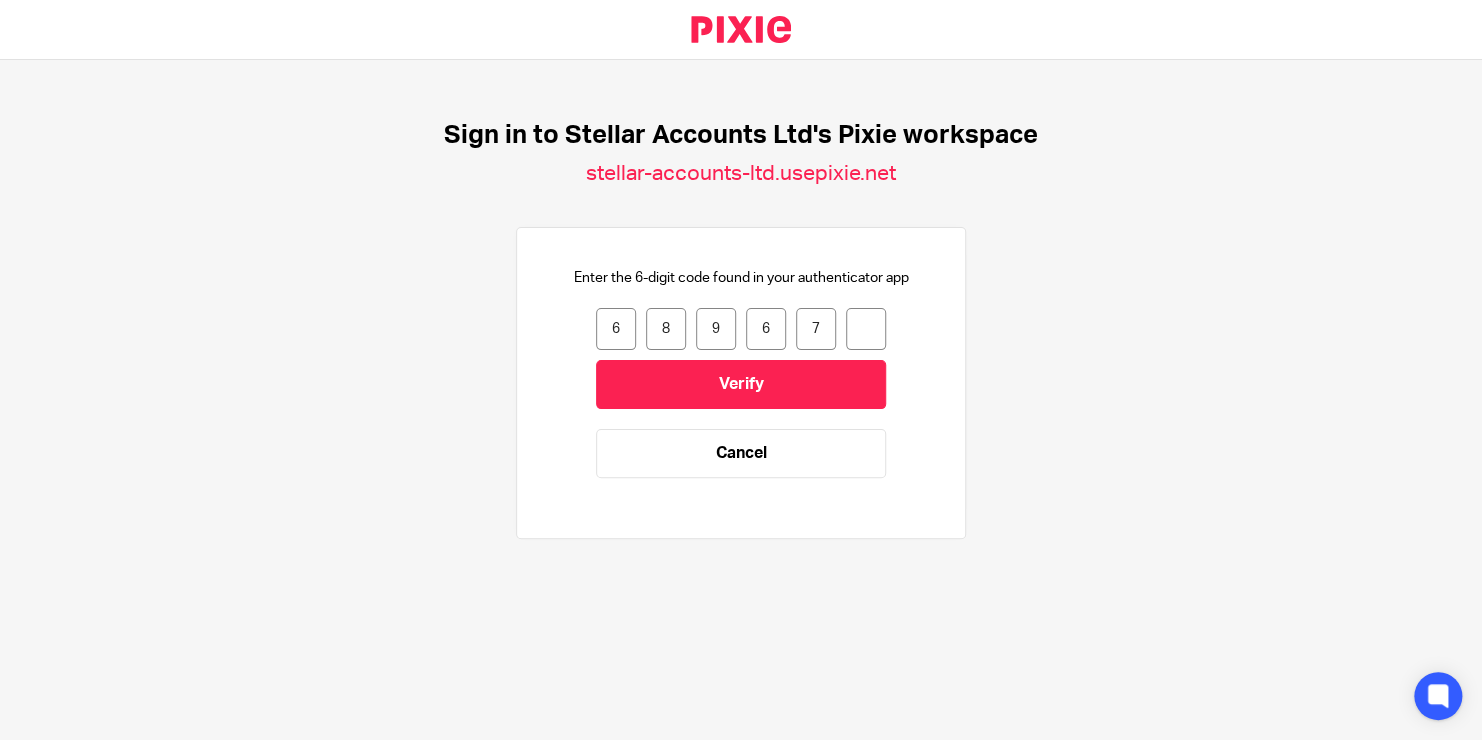 type on "6" 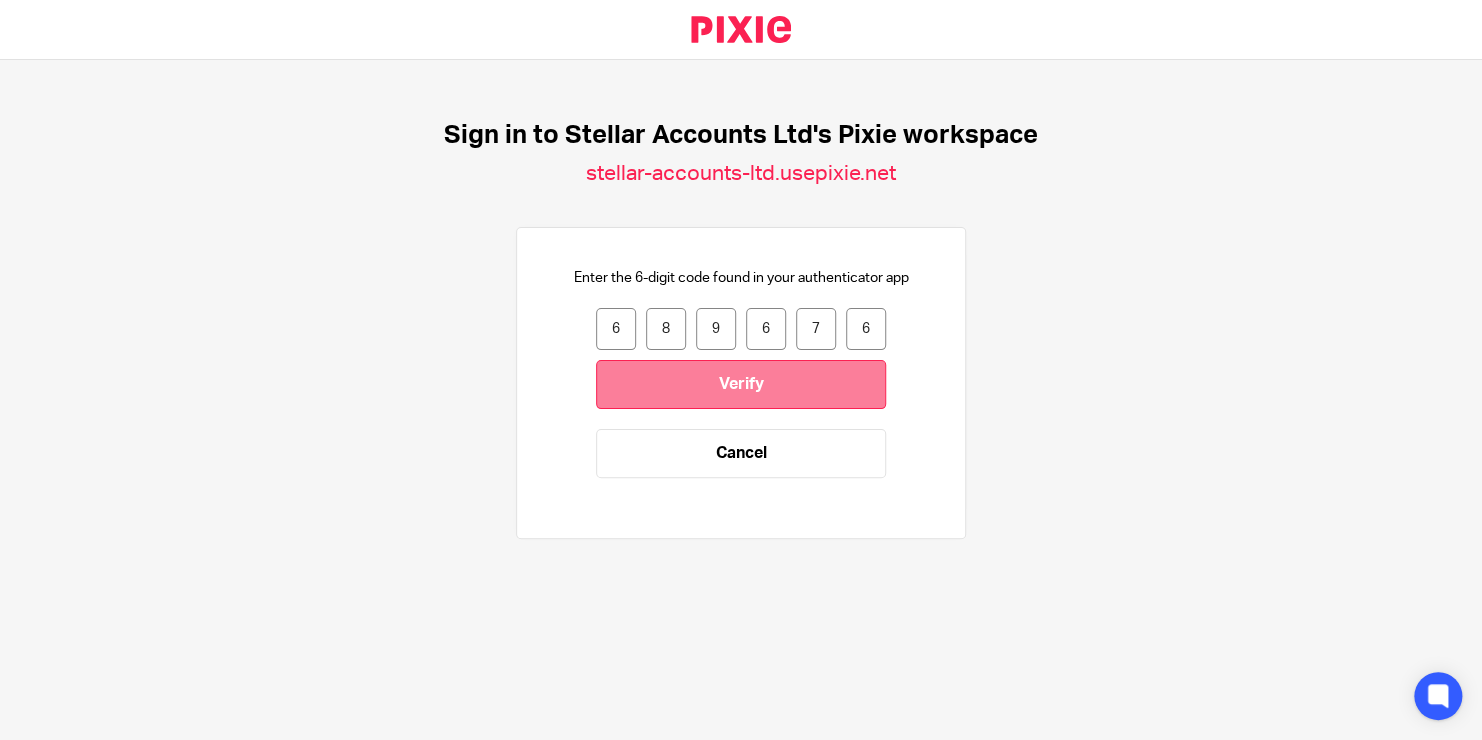 click on "Verify" at bounding box center [741, 384] 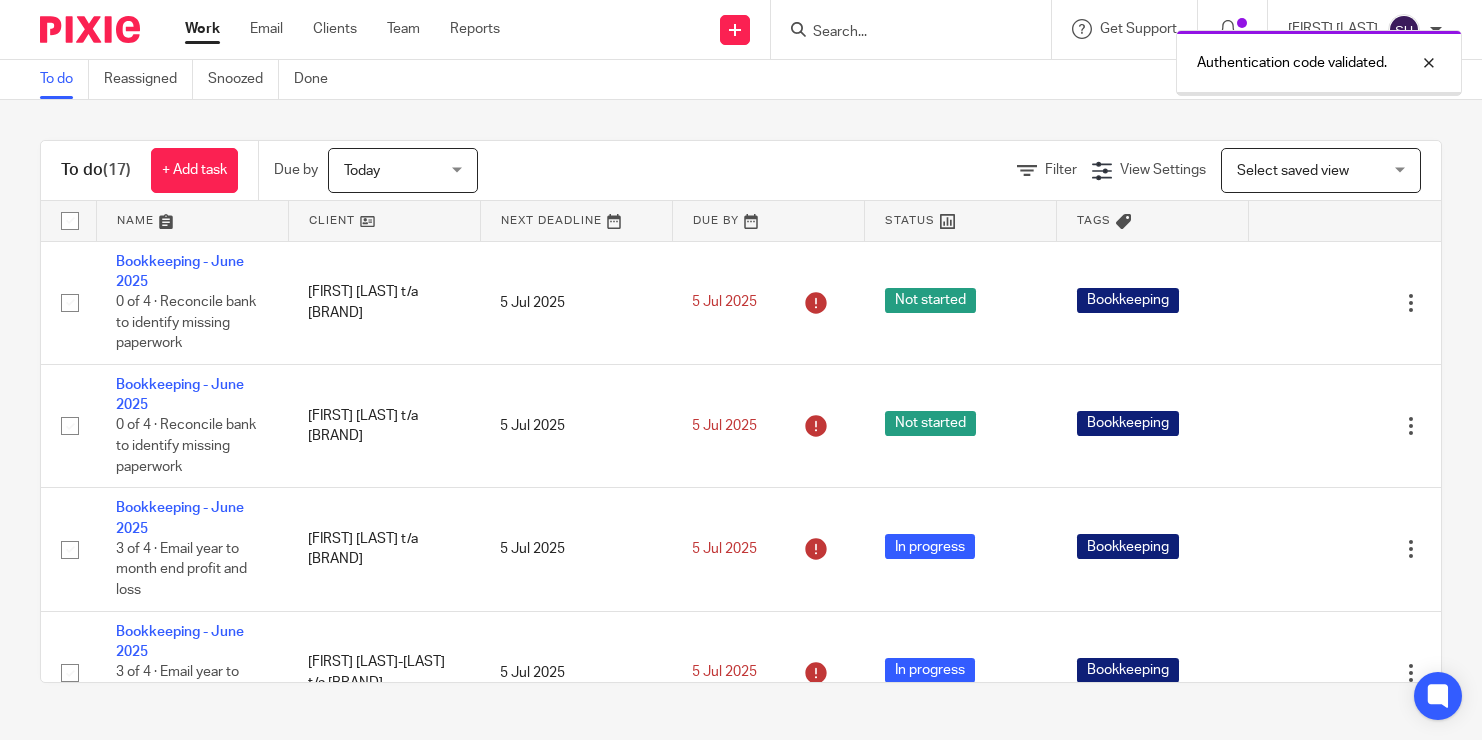 scroll, scrollTop: 0, scrollLeft: 0, axis: both 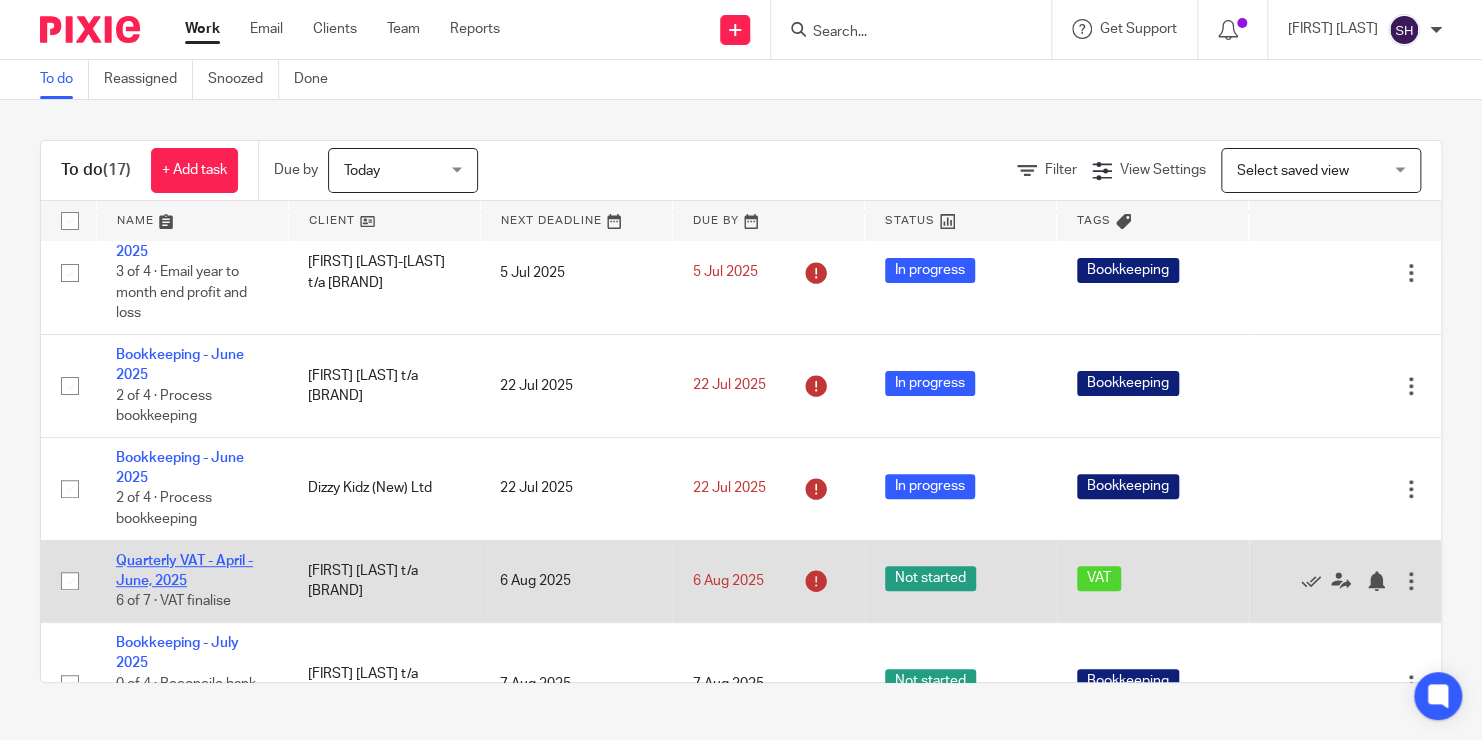click on "Quarterly VAT - April - June, 2025" at bounding box center [184, 571] 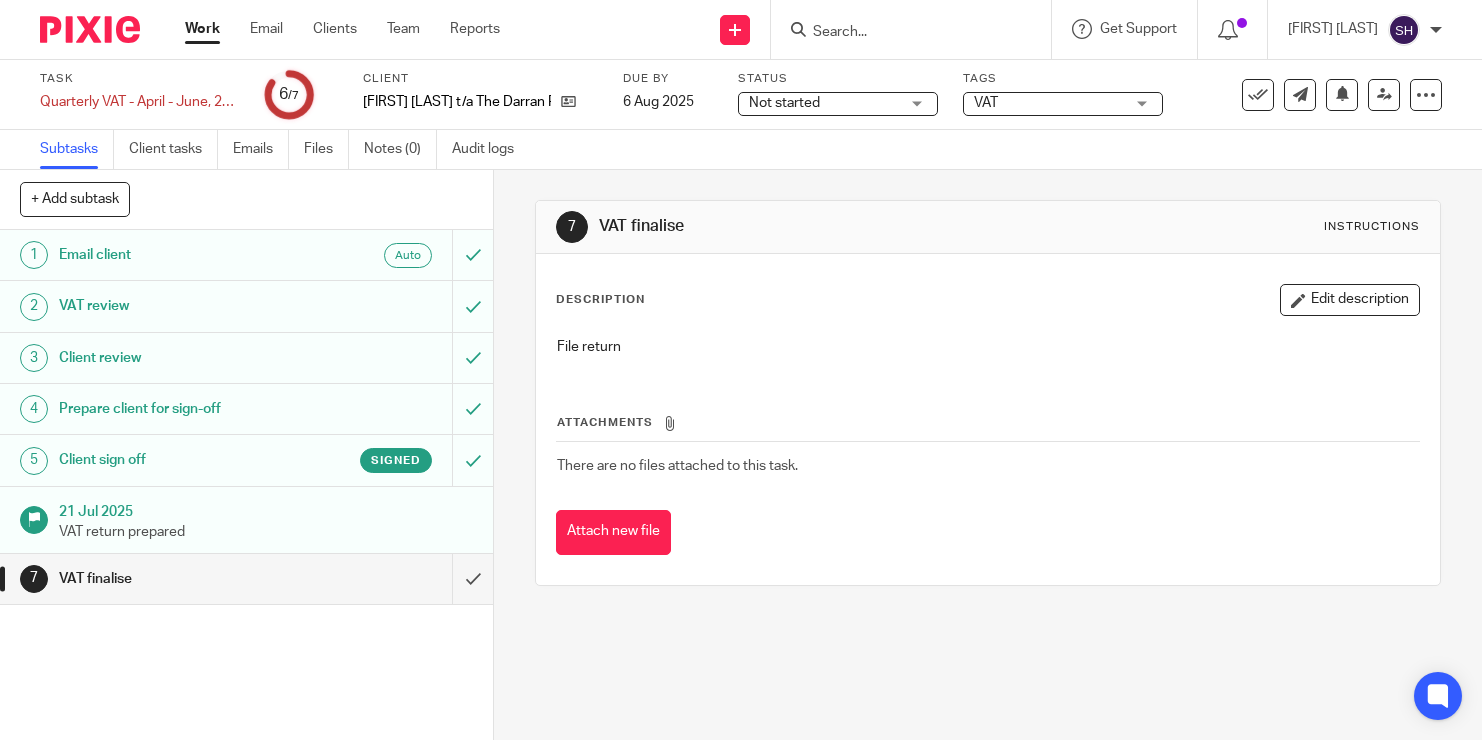 scroll, scrollTop: 0, scrollLeft: 0, axis: both 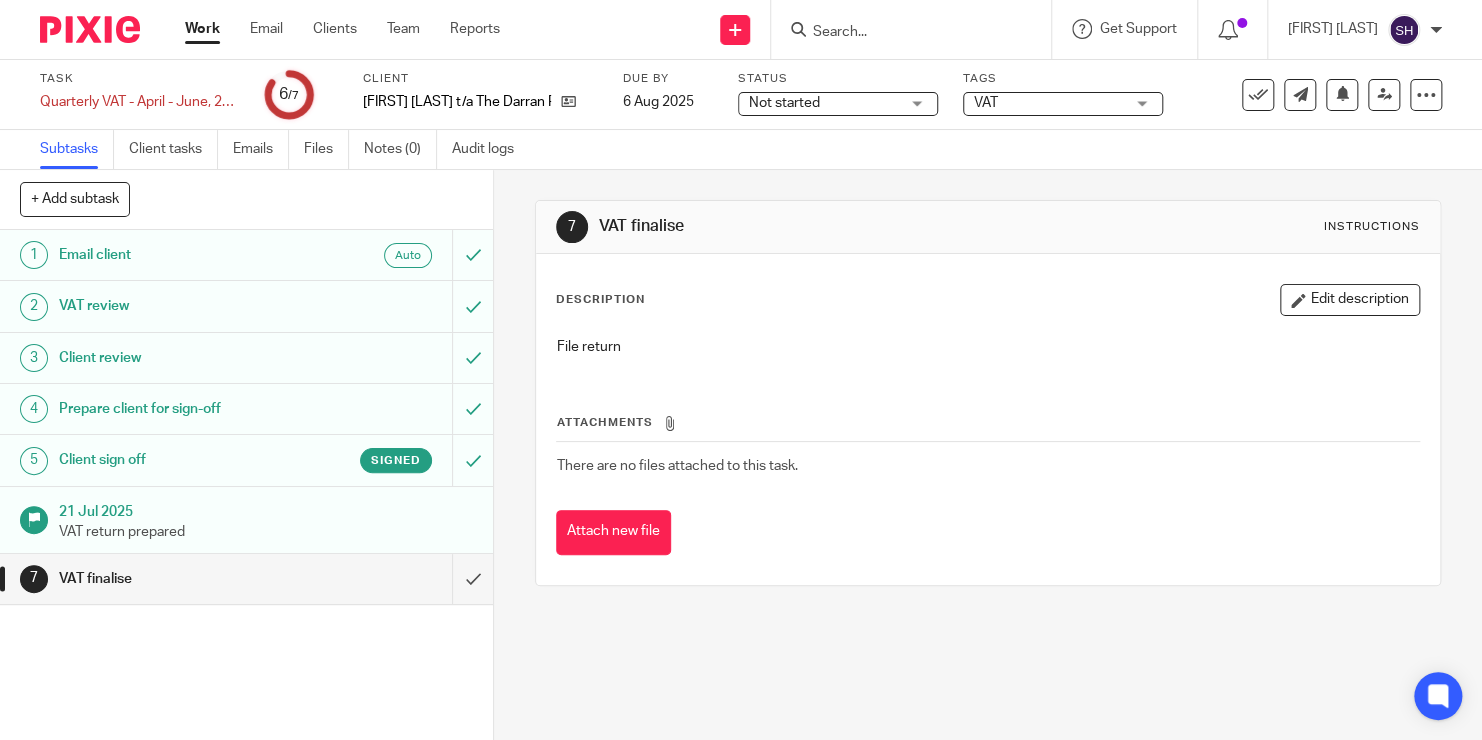 click on "5
Client sign off
Signed" at bounding box center (226, 460) 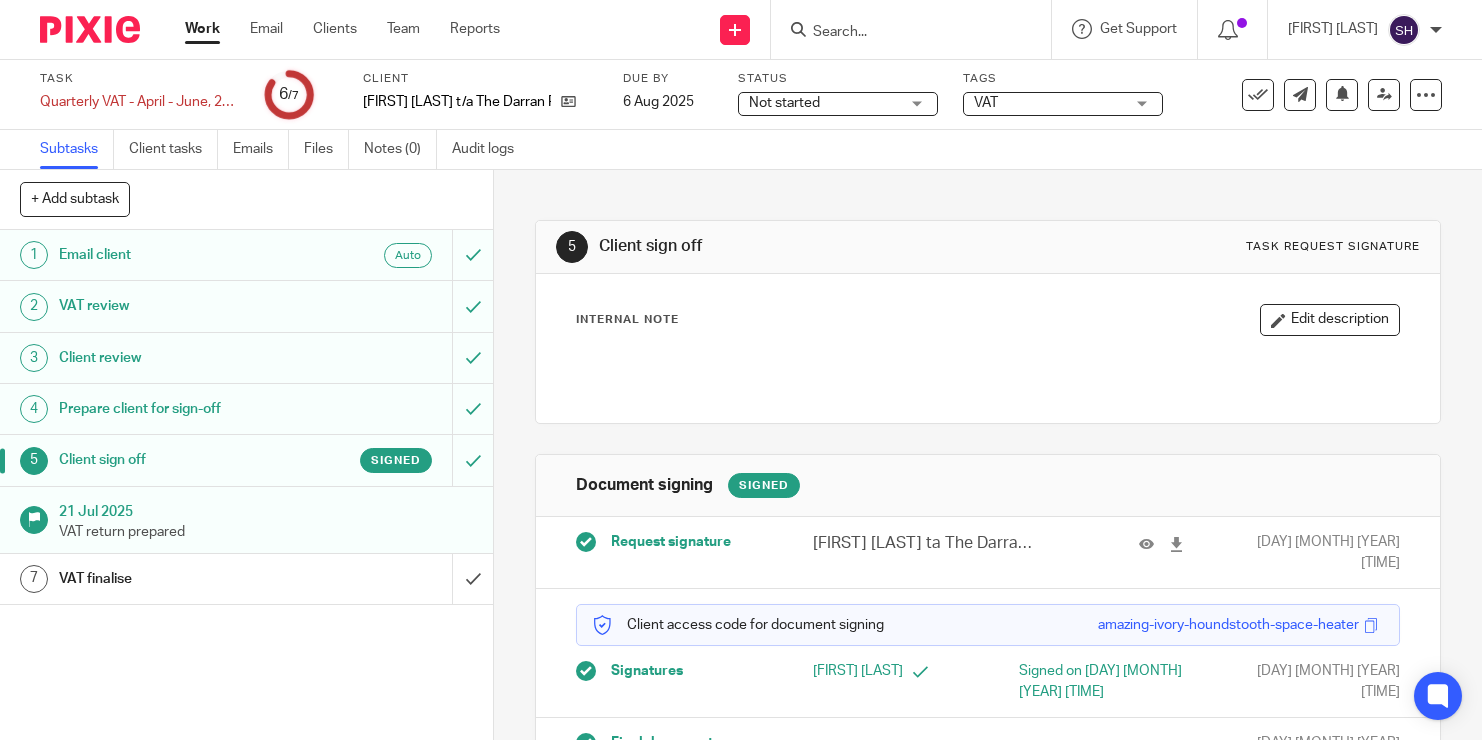 scroll, scrollTop: 0, scrollLeft: 0, axis: both 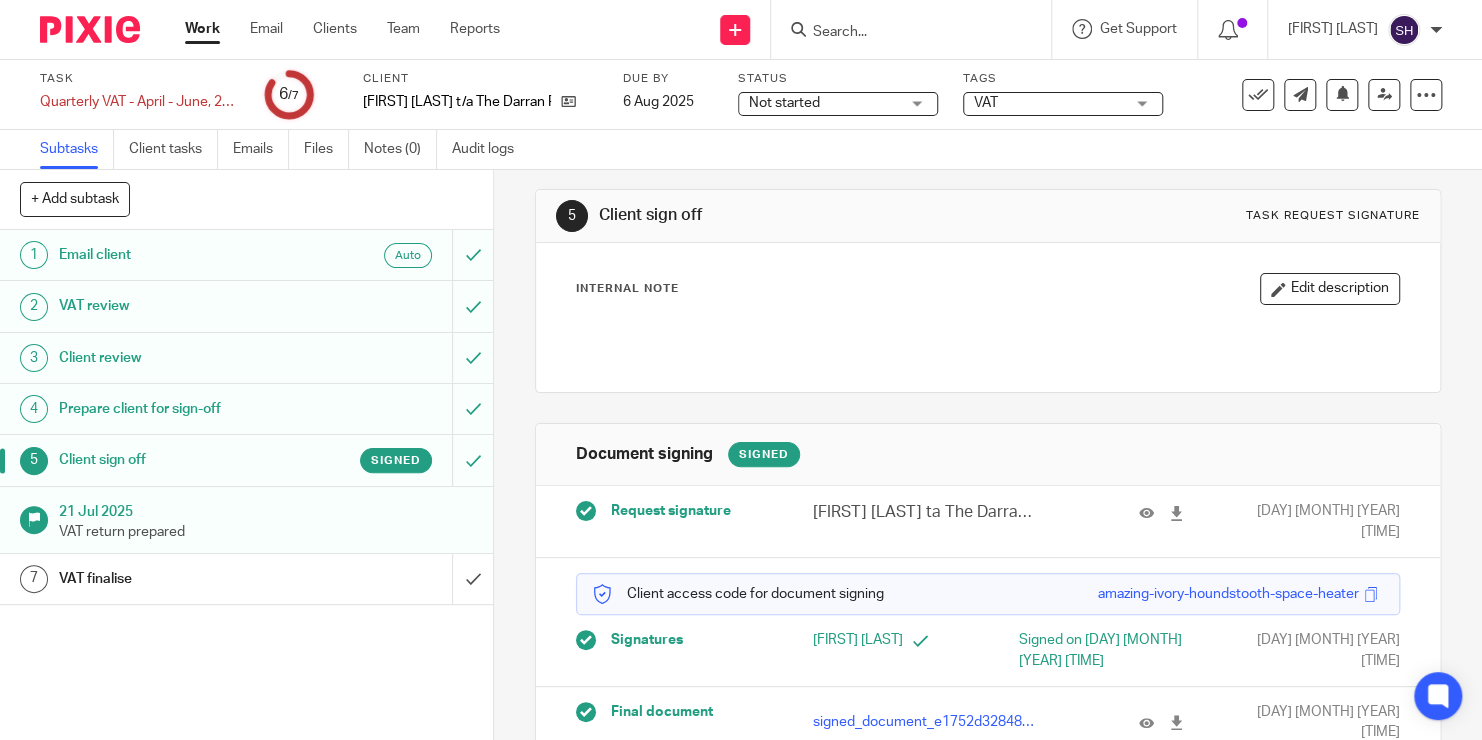 click on "VAT finalise" at bounding box center (183, 579) 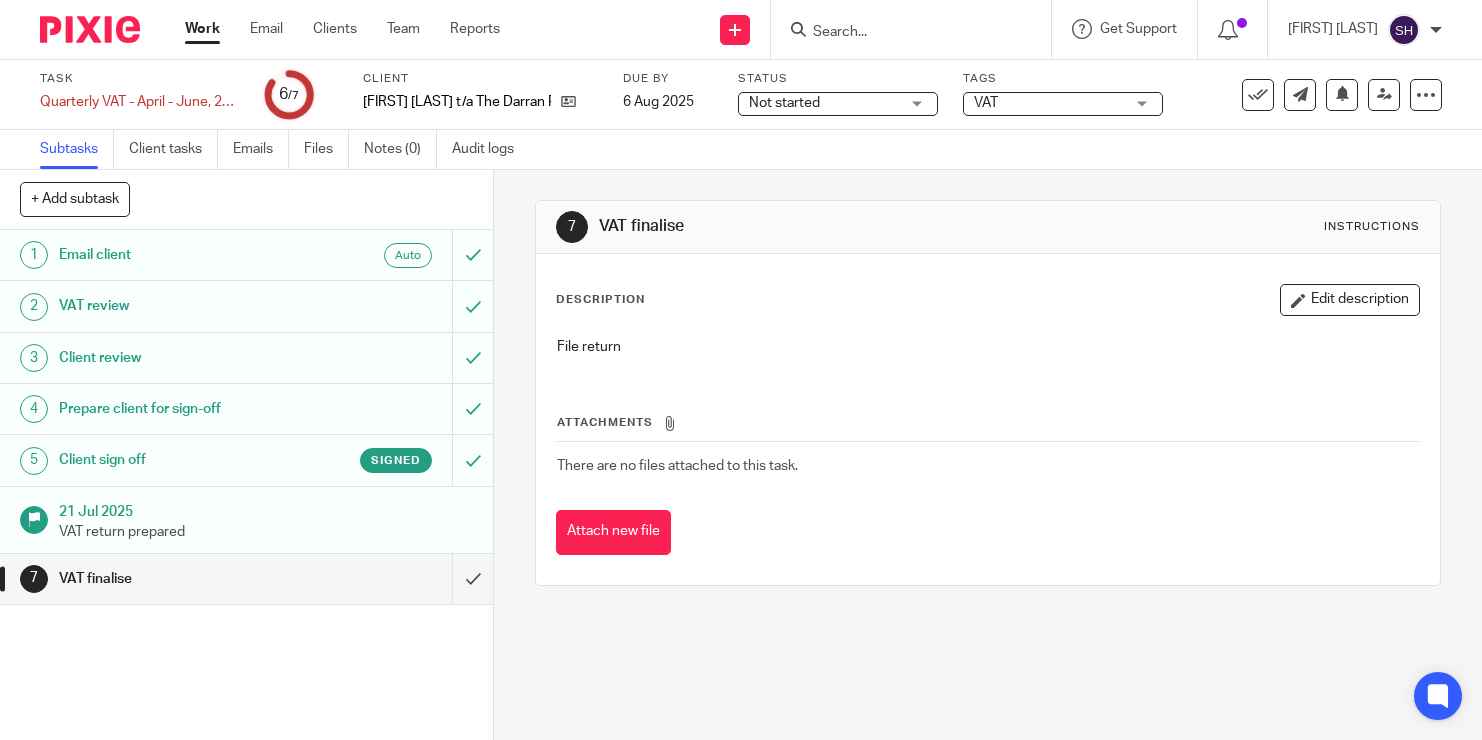 scroll, scrollTop: 0, scrollLeft: 0, axis: both 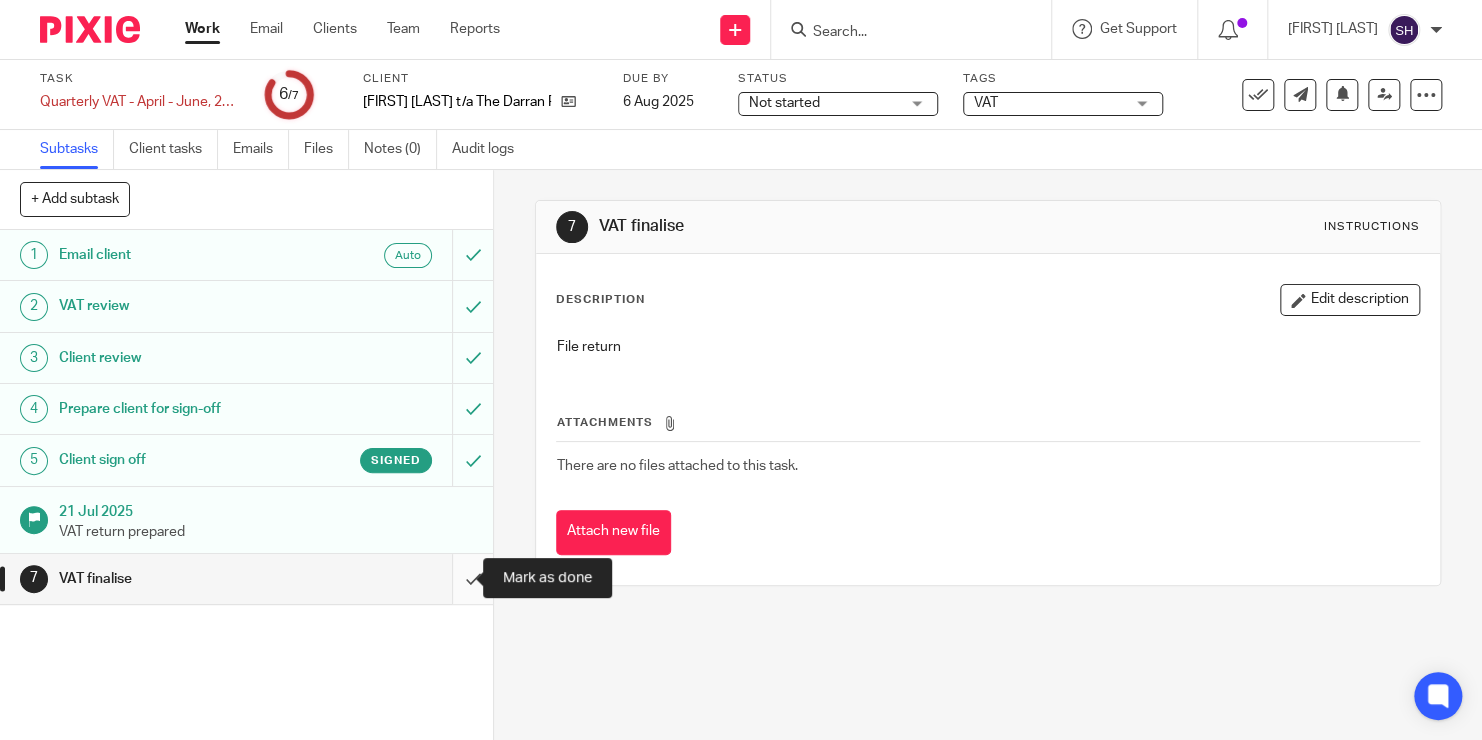 click at bounding box center [246, 579] 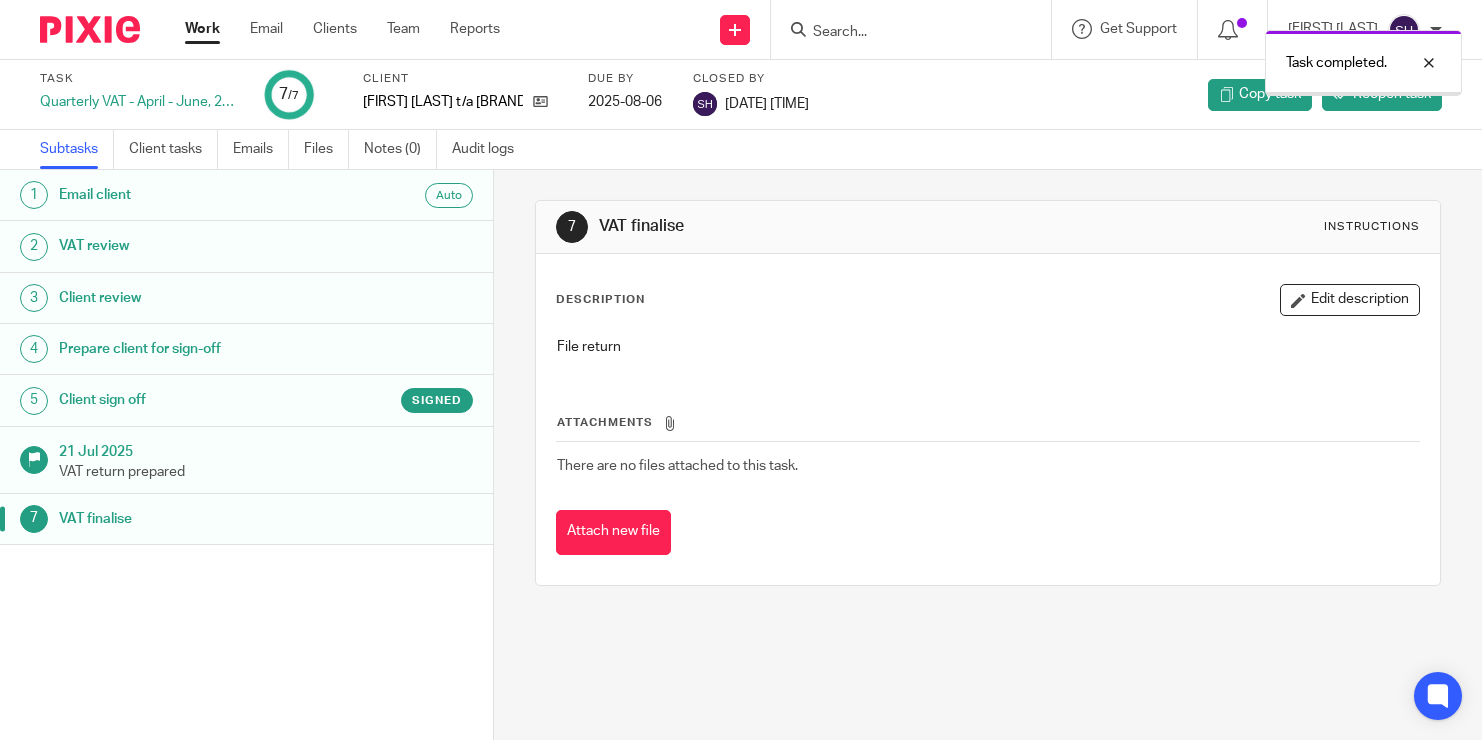 scroll, scrollTop: 0, scrollLeft: 0, axis: both 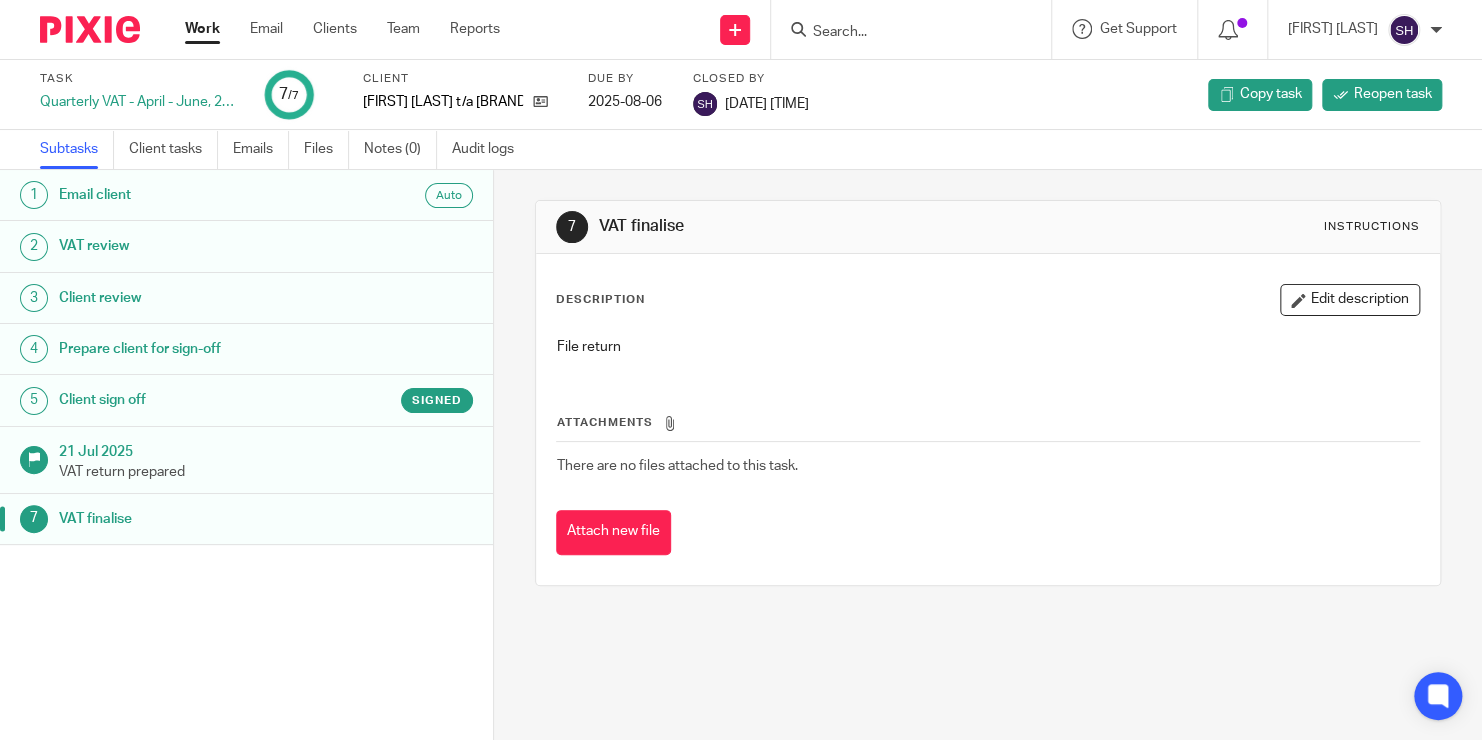 click on "Work
Email
Clients
Team
Reports
Work
Email
Clients
Team
Reports
Settings" at bounding box center [347, 29] 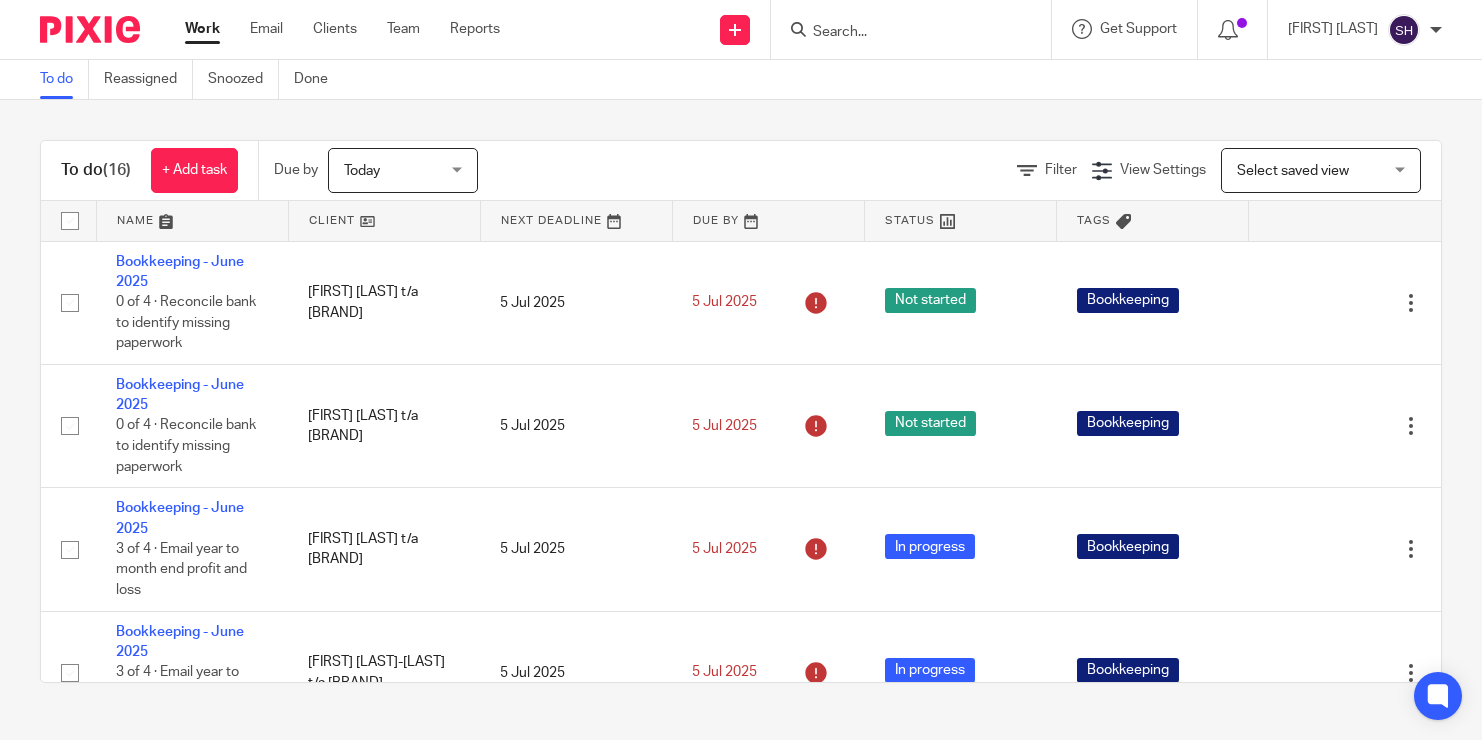 scroll, scrollTop: 0, scrollLeft: 0, axis: both 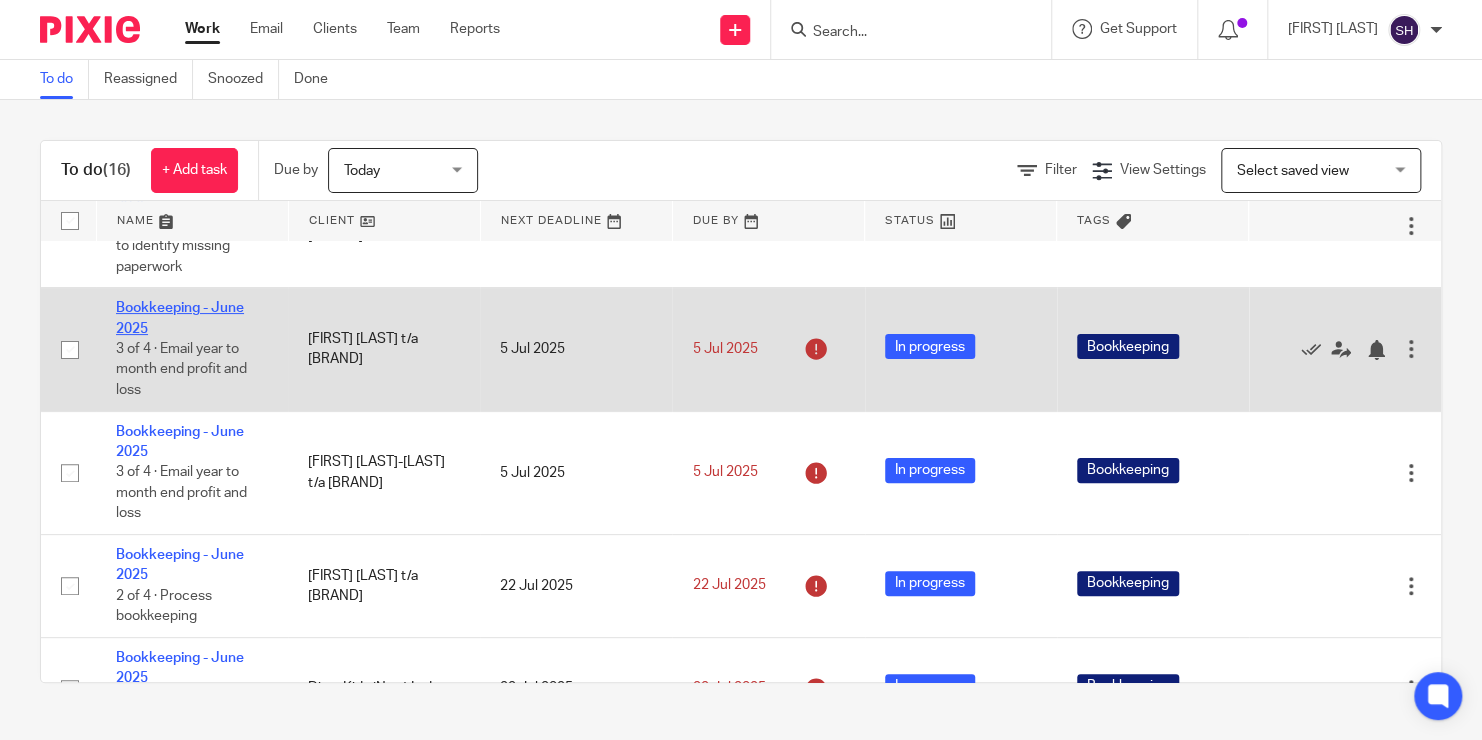 click on "Bookkeeping - June 2025" at bounding box center [180, 318] 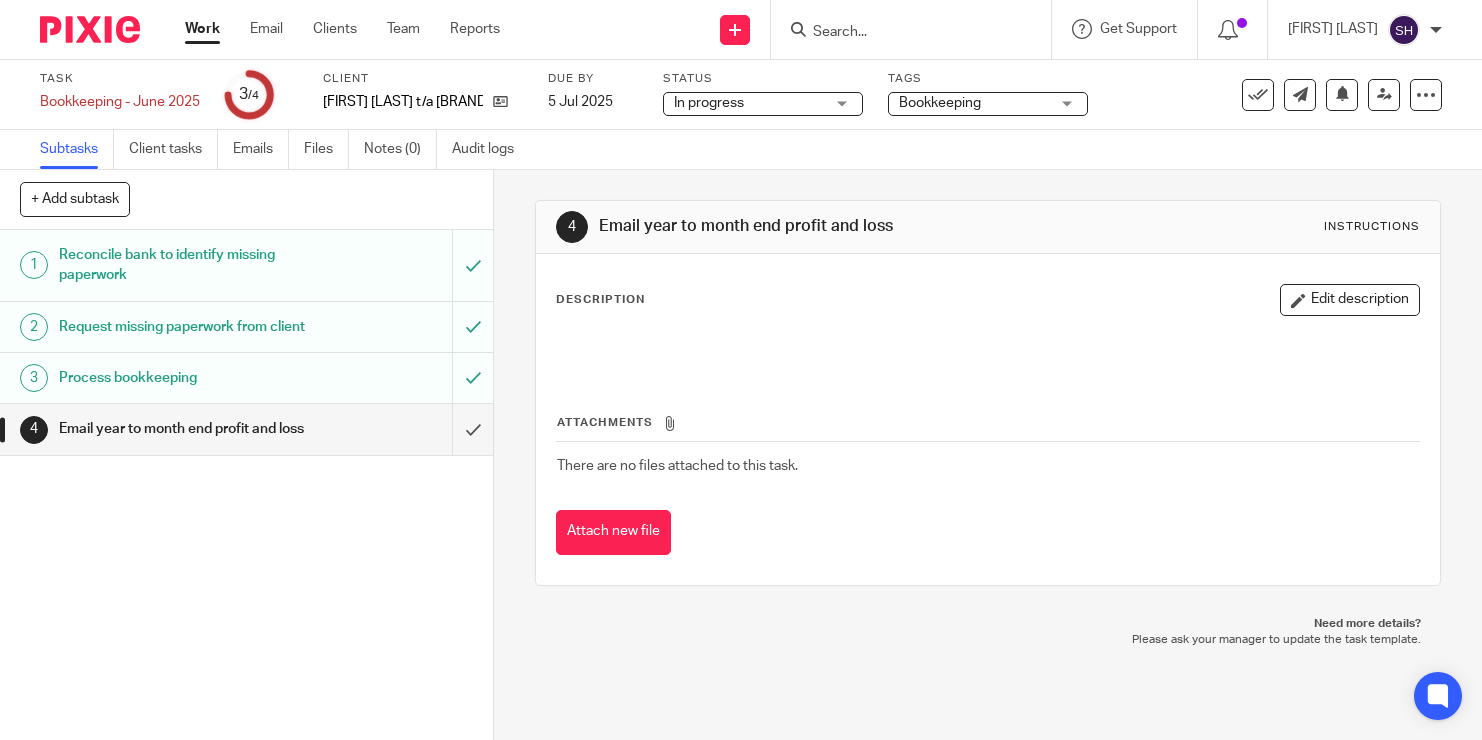 scroll, scrollTop: 0, scrollLeft: 0, axis: both 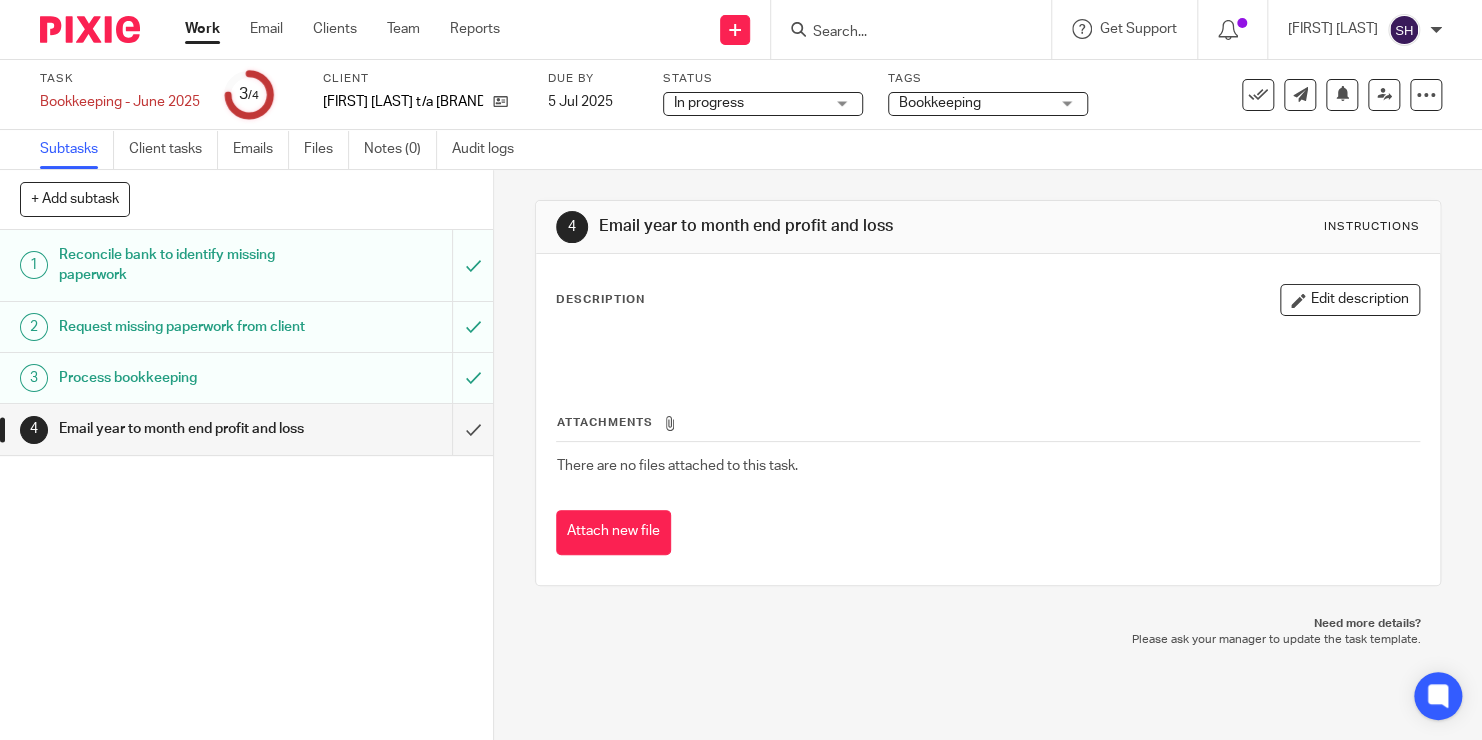 click on "Email year to month end profit and loss" at bounding box center (183, 429) 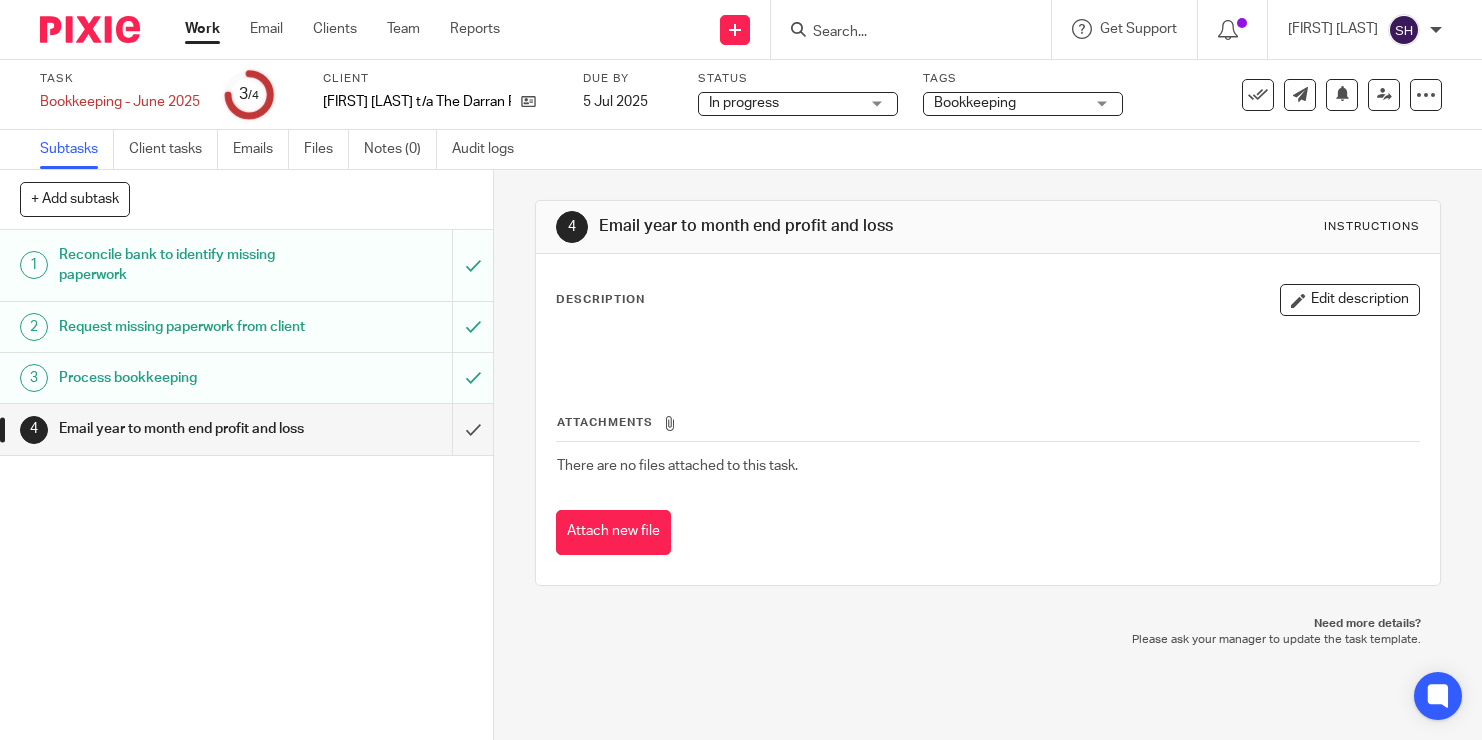 scroll, scrollTop: 0, scrollLeft: 0, axis: both 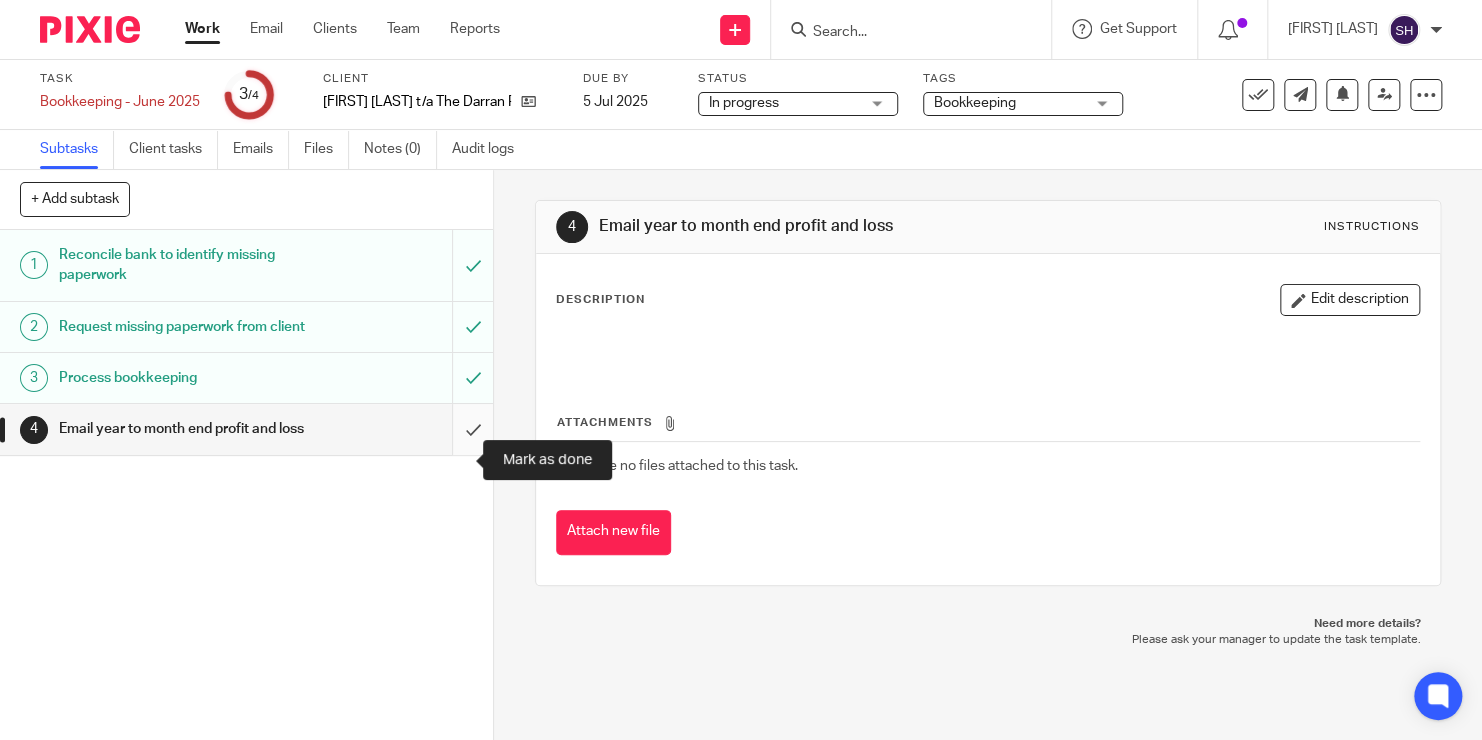 click at bounding box center [246, 429] 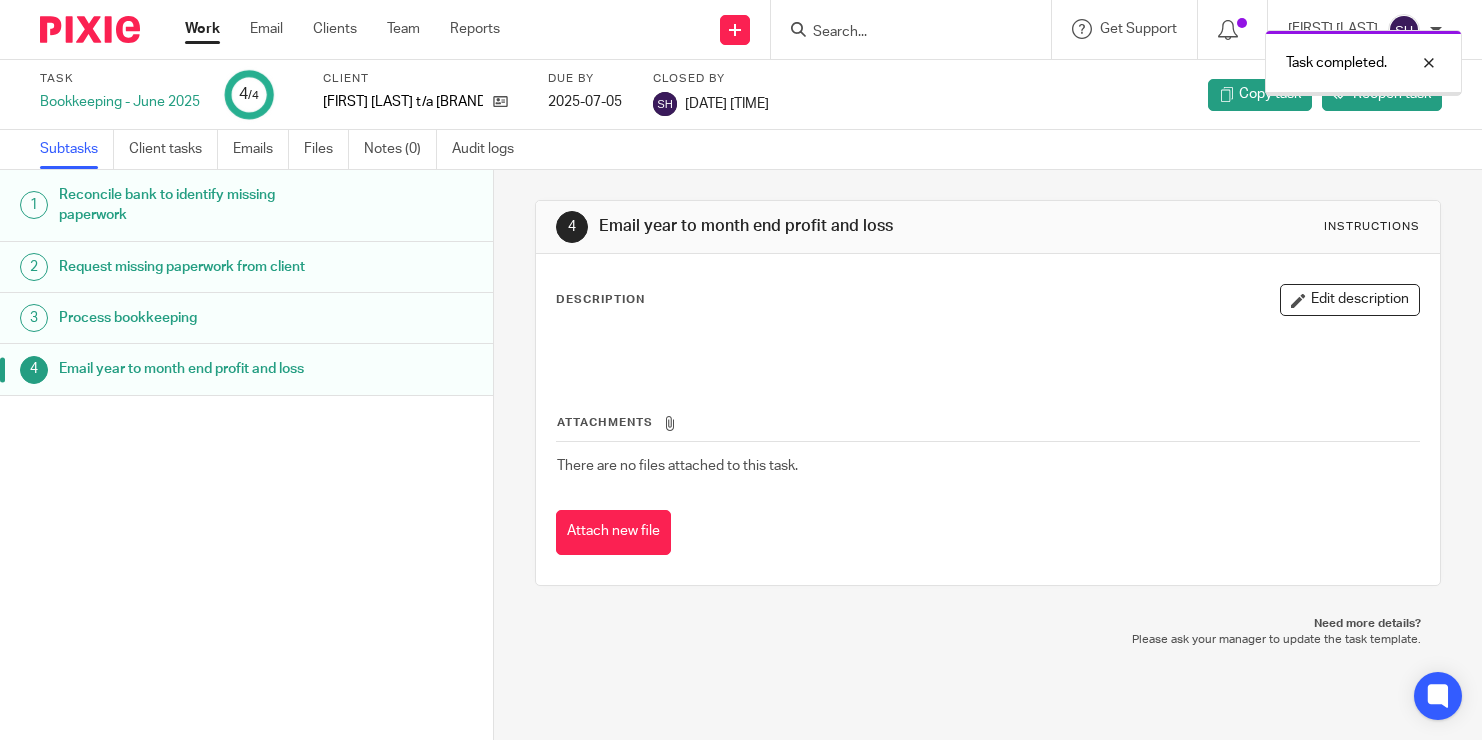 scroll, scrollTop: 0, scrollLeft: 0, axis: both 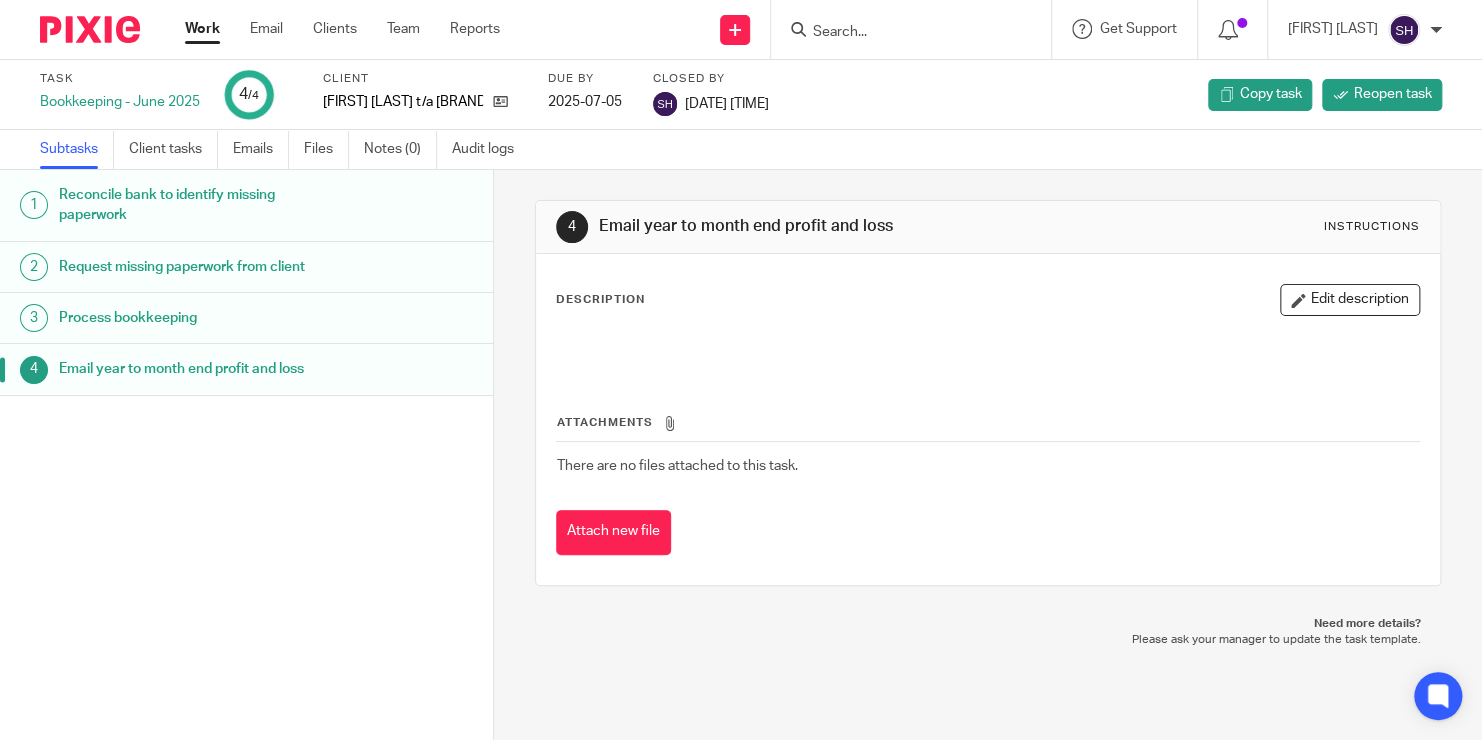 click on "Work" at bounding box center (202, 29) 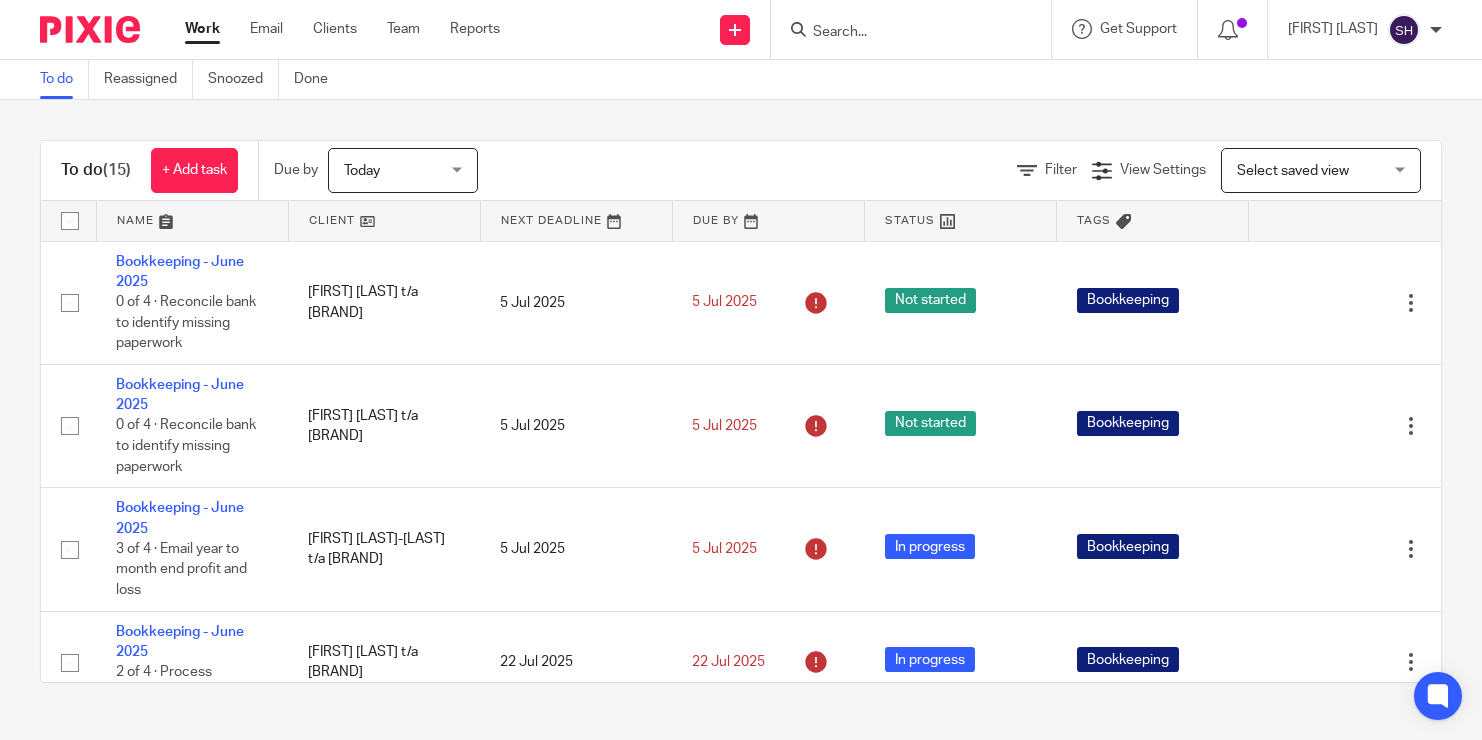 scroll, scrollTop: 0, scrollLeft: 0, axis: both 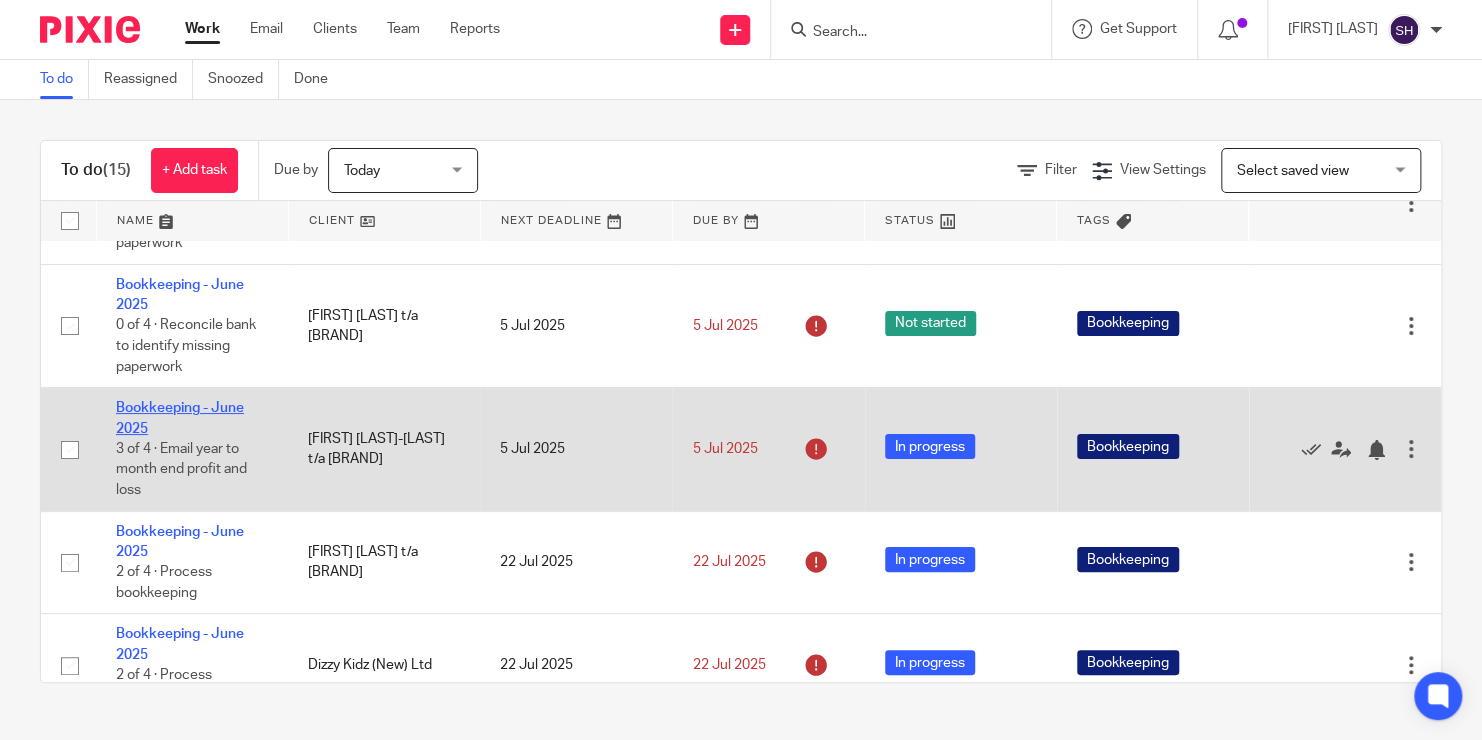 click on "Bookkeeping - June 2025" at bounding box center (180, 418) 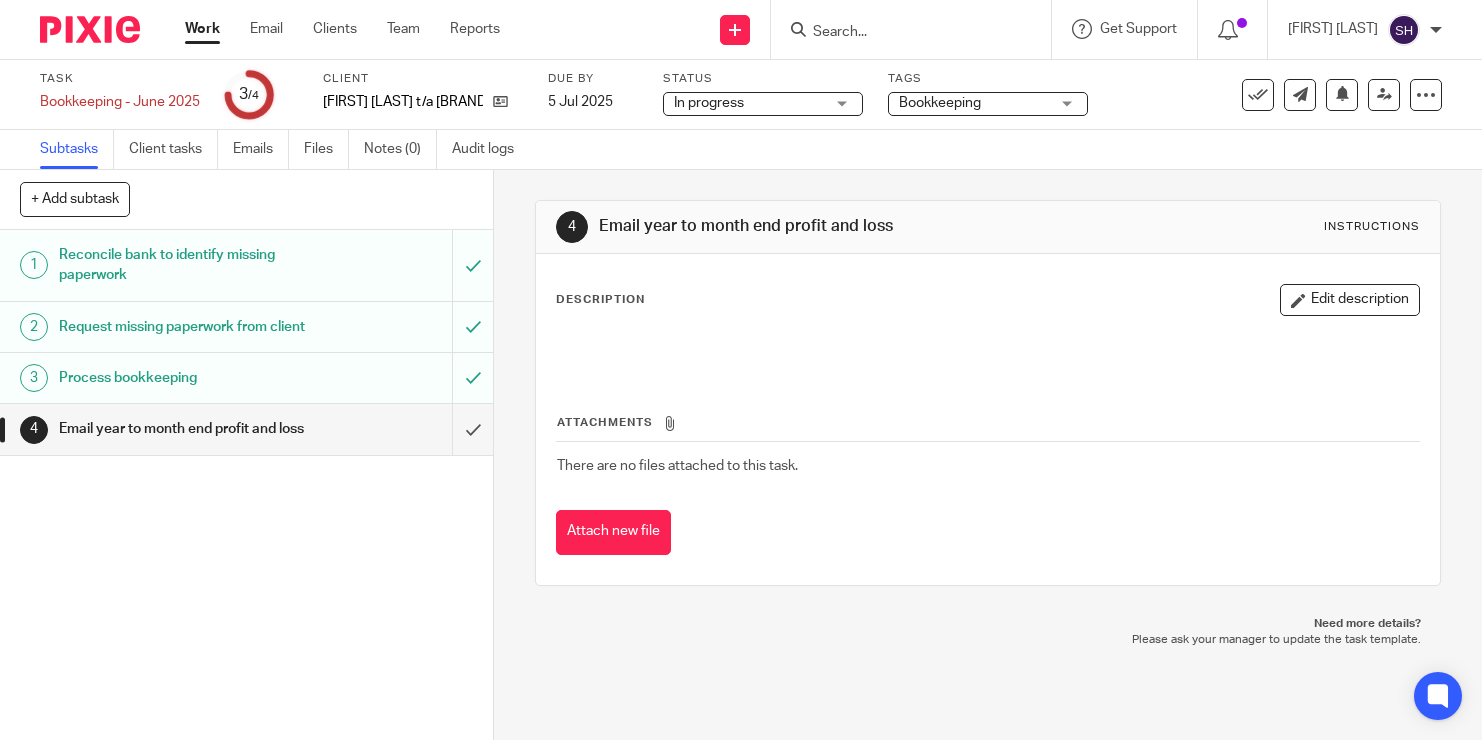 scroll, scrollTop: 0, scrollLeft: 0, axis: both 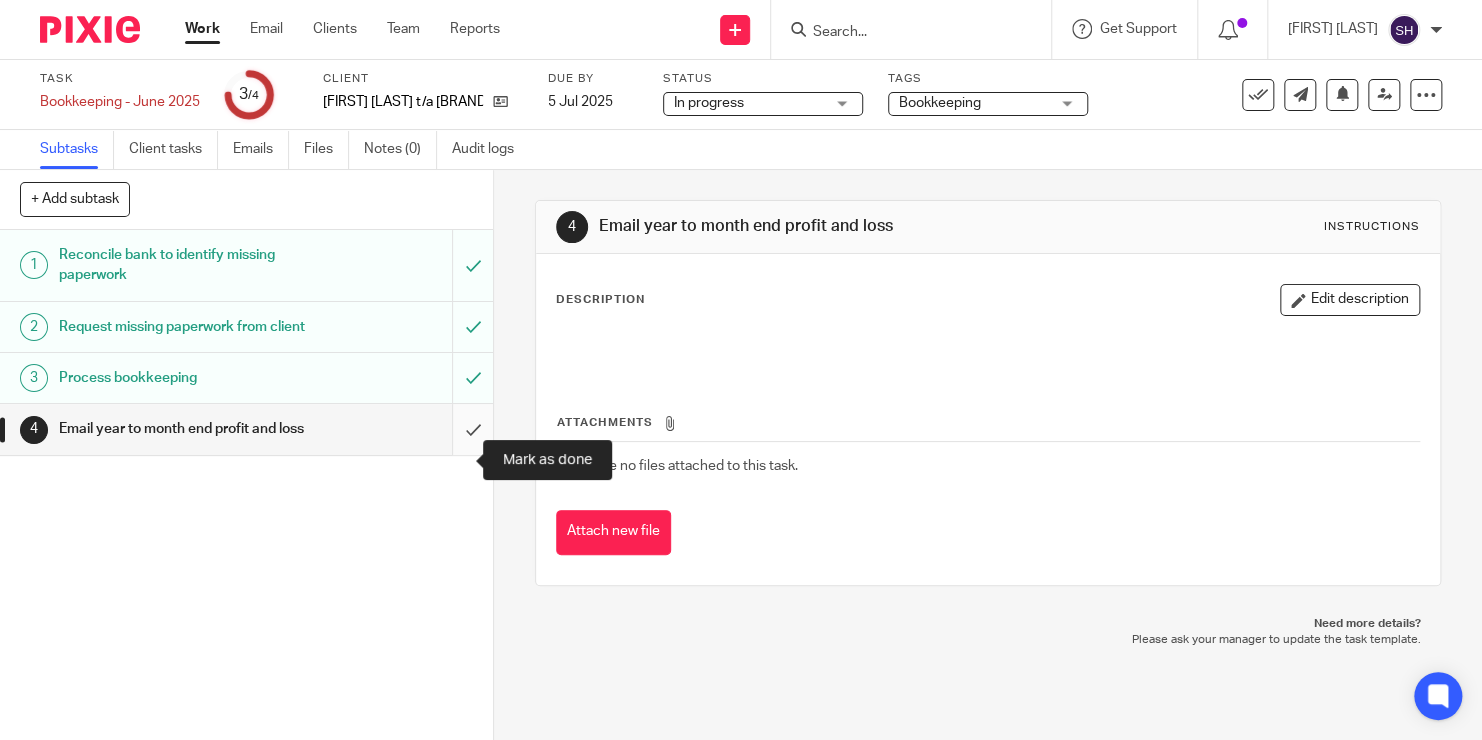 click at bounding box center (246, 429) 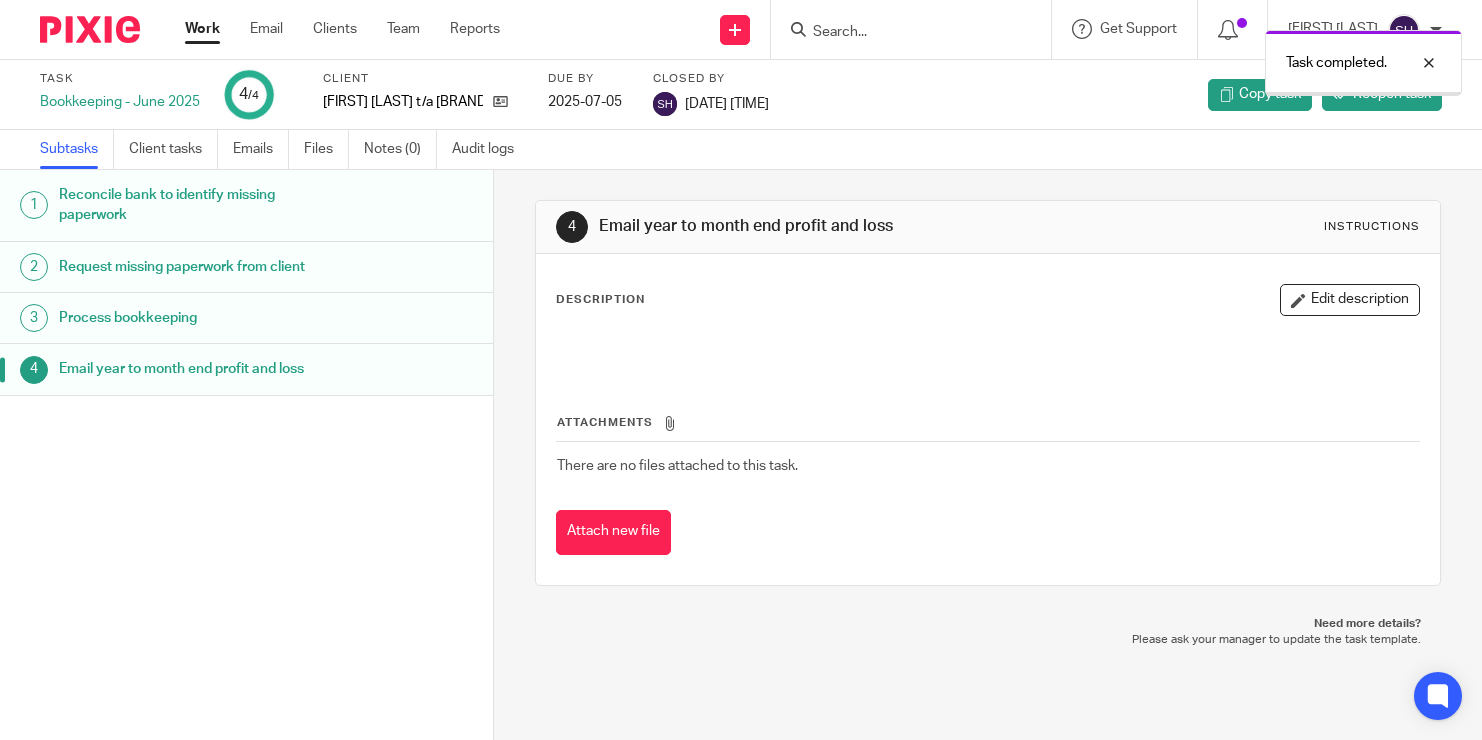 scroll, scrollTop: 0, scrollLeft: 0, axis: both 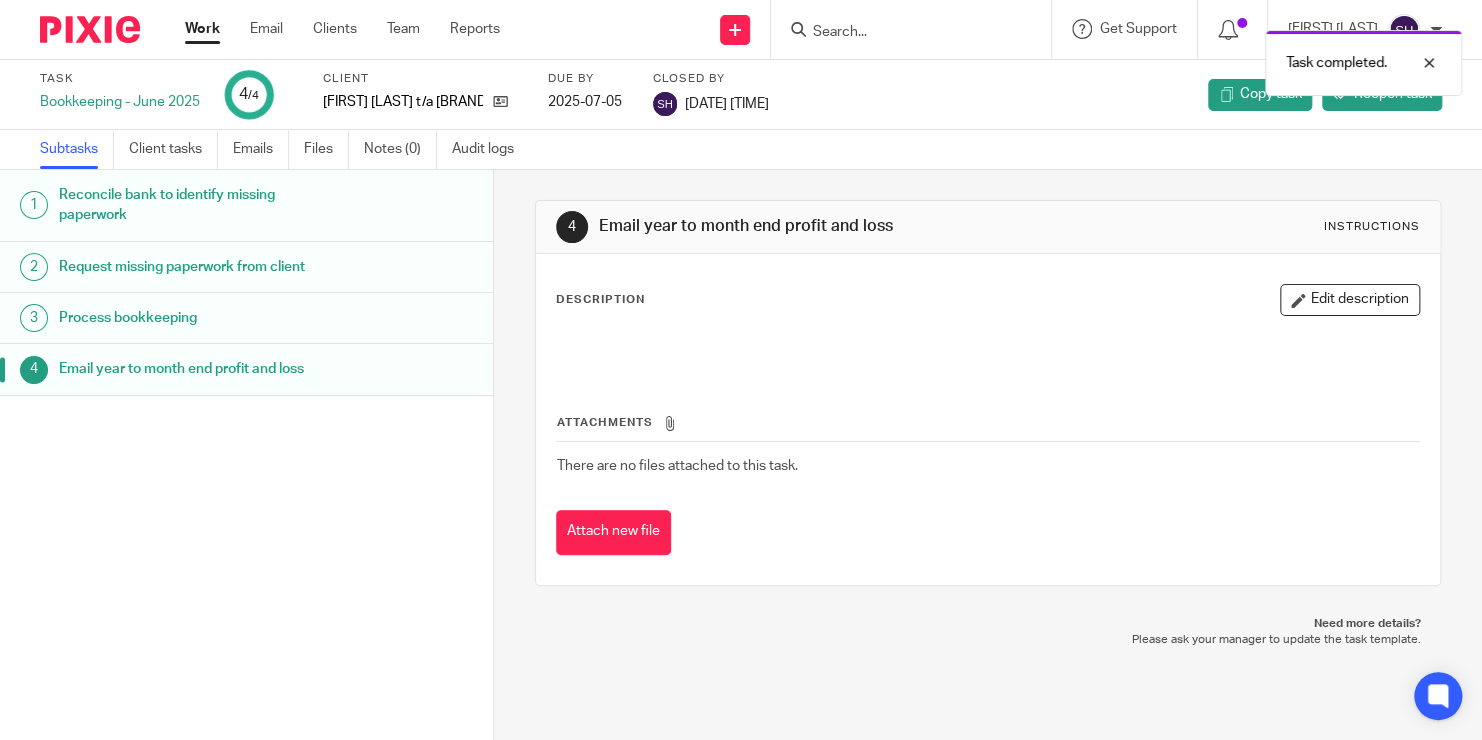 click on "Work" at bounding box center [202, 29] 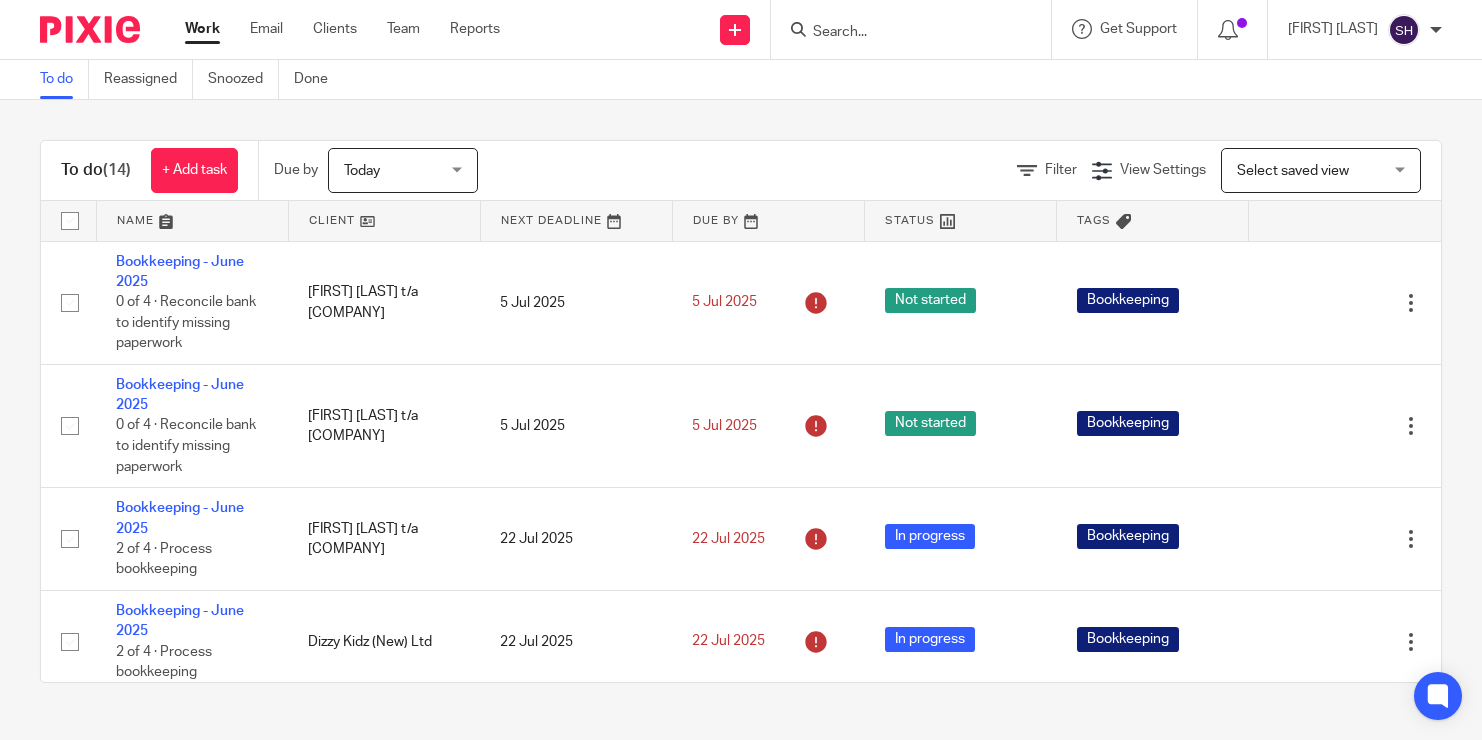 scroll, scrollTop: 0, scrollLeft: 0, axis: both 